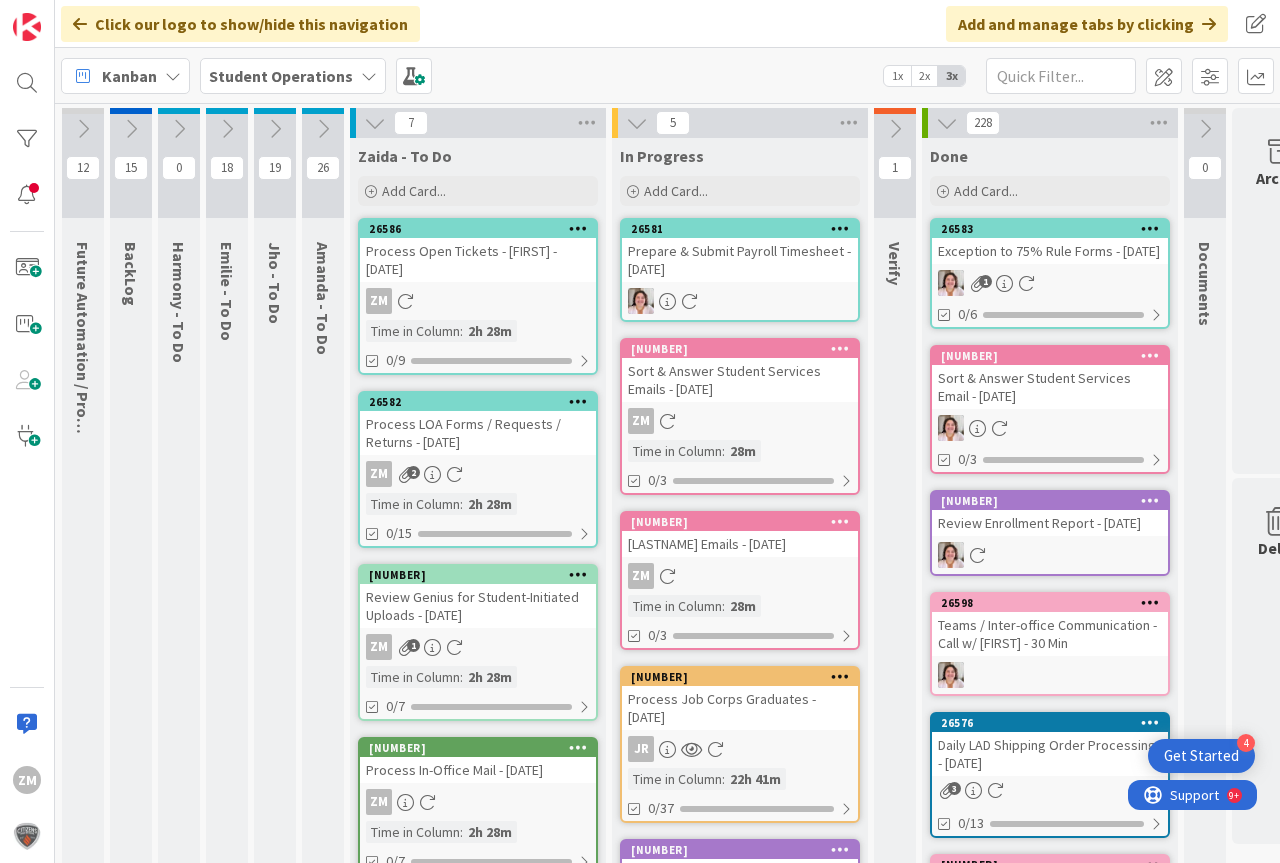 scroll, scrollTop: 0, scrollLeft: 0, axis: both 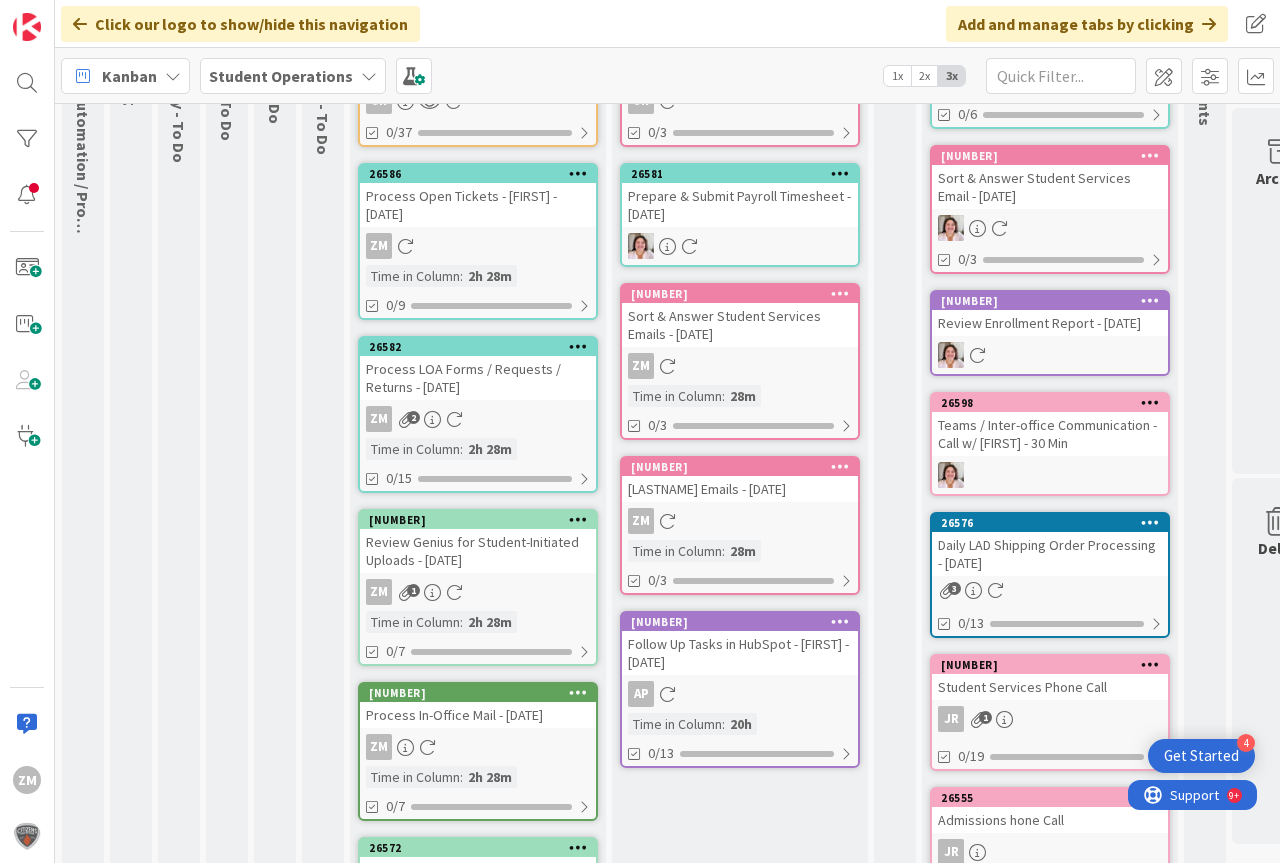 click at bounding box center (454, 419) 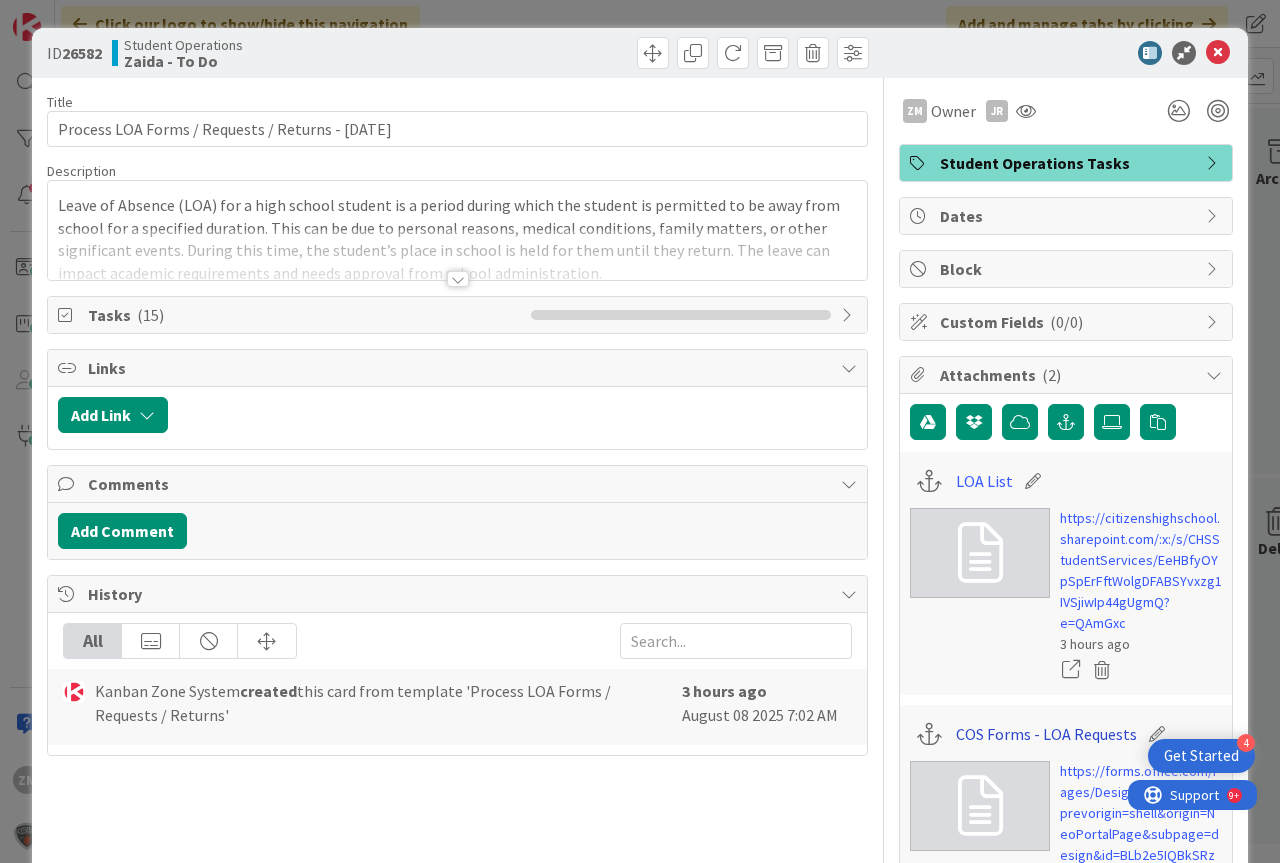 scroll, scrollTop: 0, scrollLeft: 0, axis: both 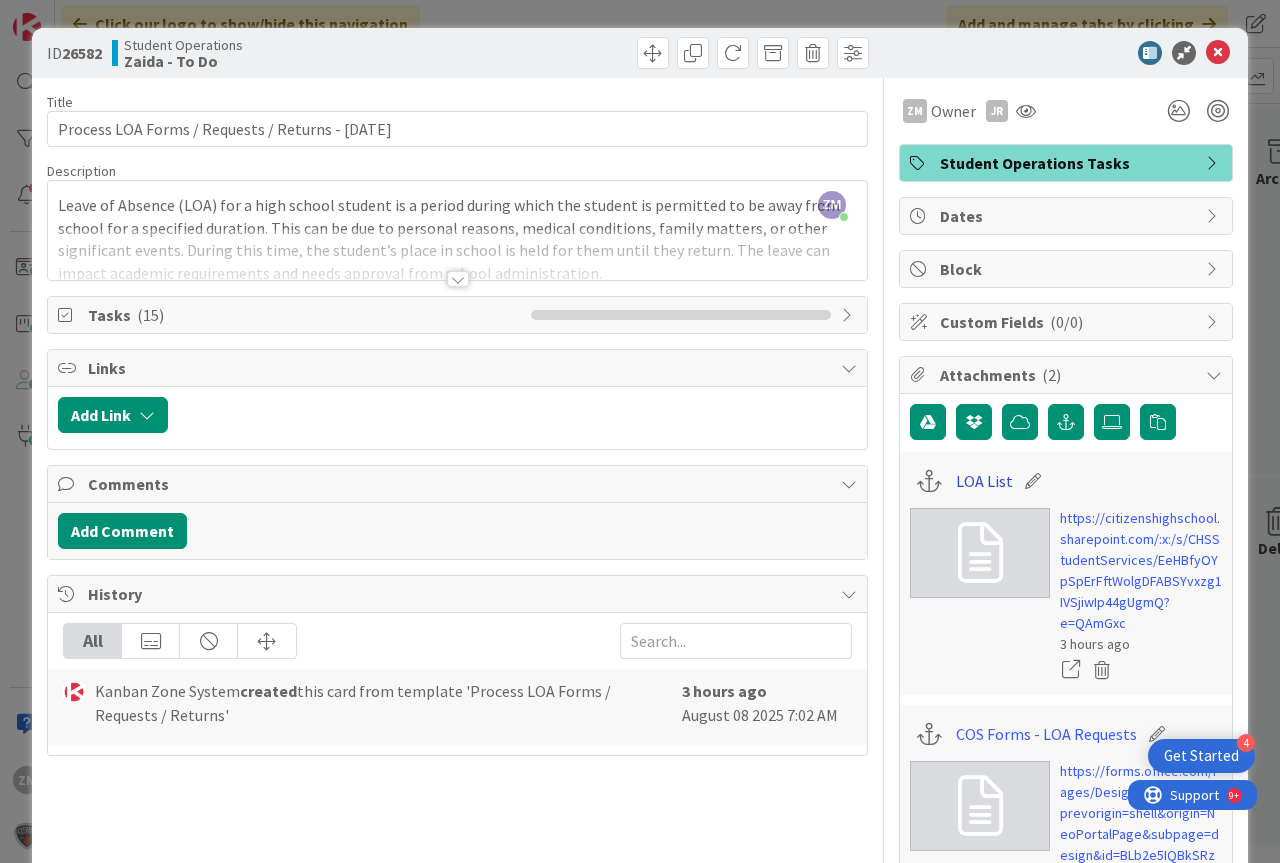 click on "LOA List" at bounding box center [984, 481] 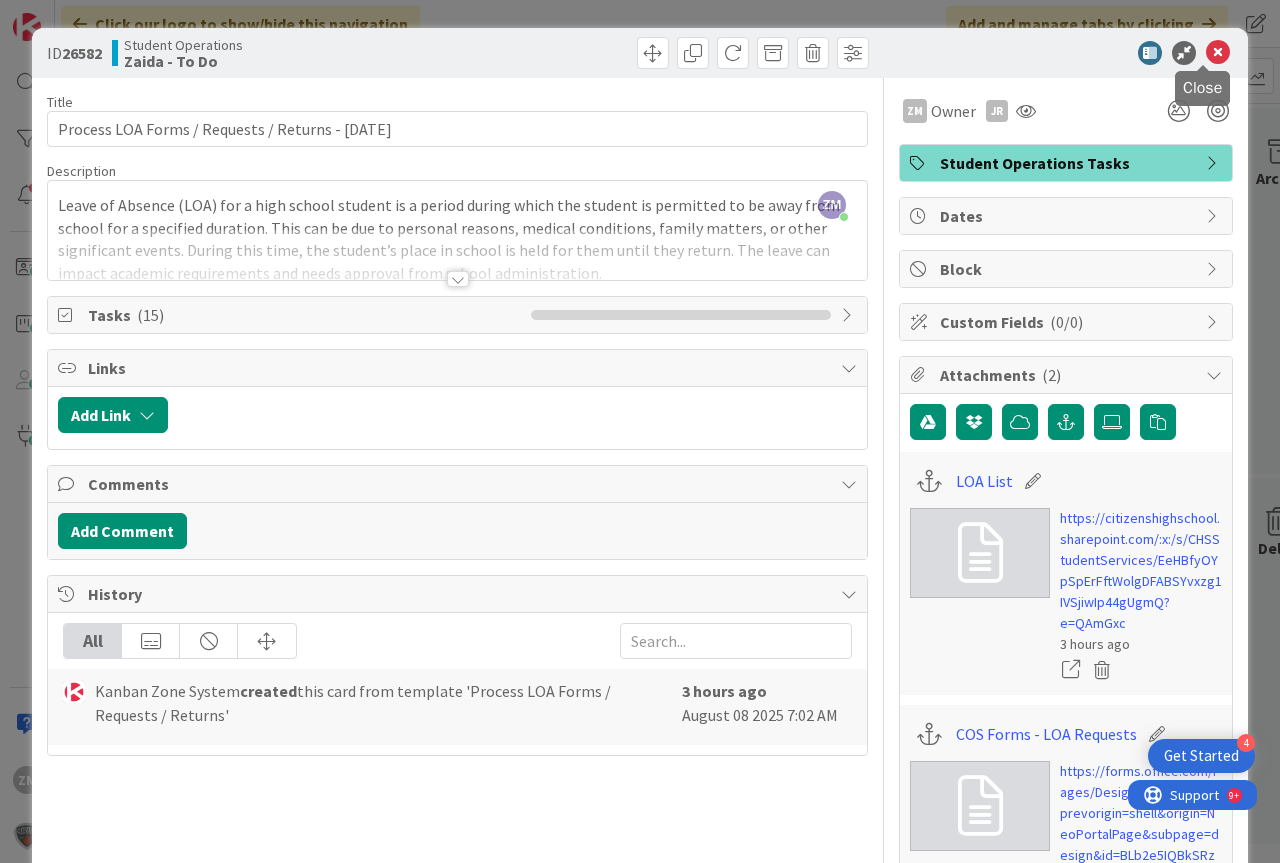 click at bounding box center (1218, 53) 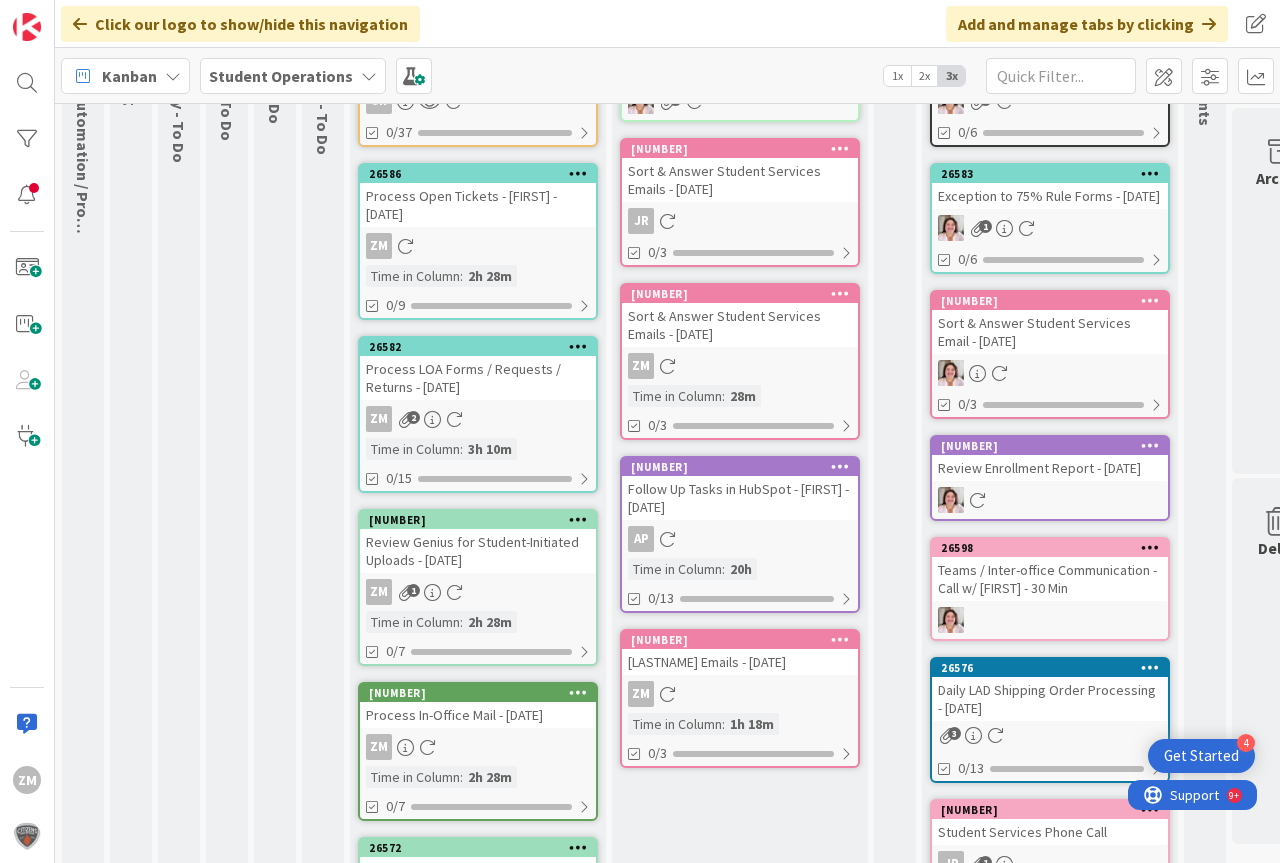 scroll, scrollTop: 0, scrollLeft: 0, axis: both 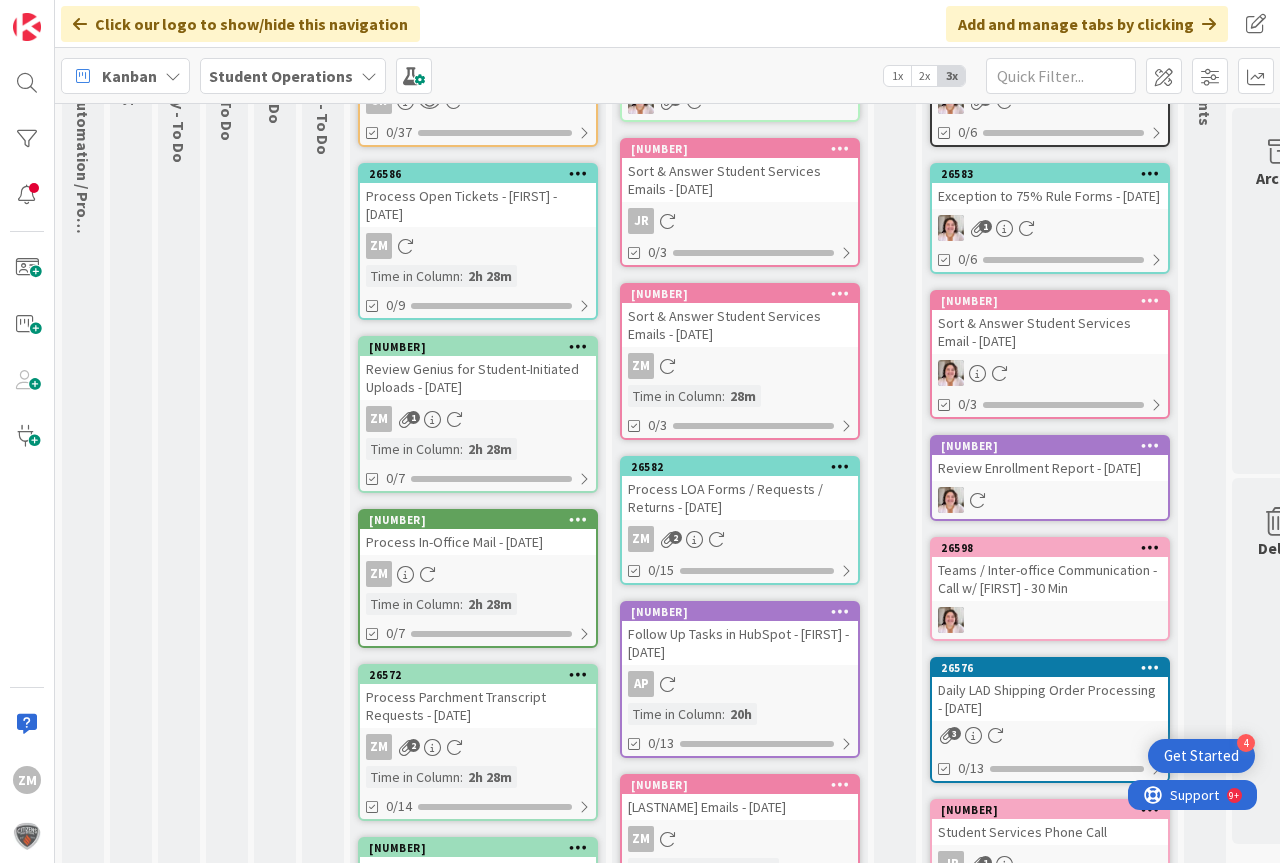 click on "Process LOA Forms / Requests / Returns - [DATE]" at bounding box center (740, 498) 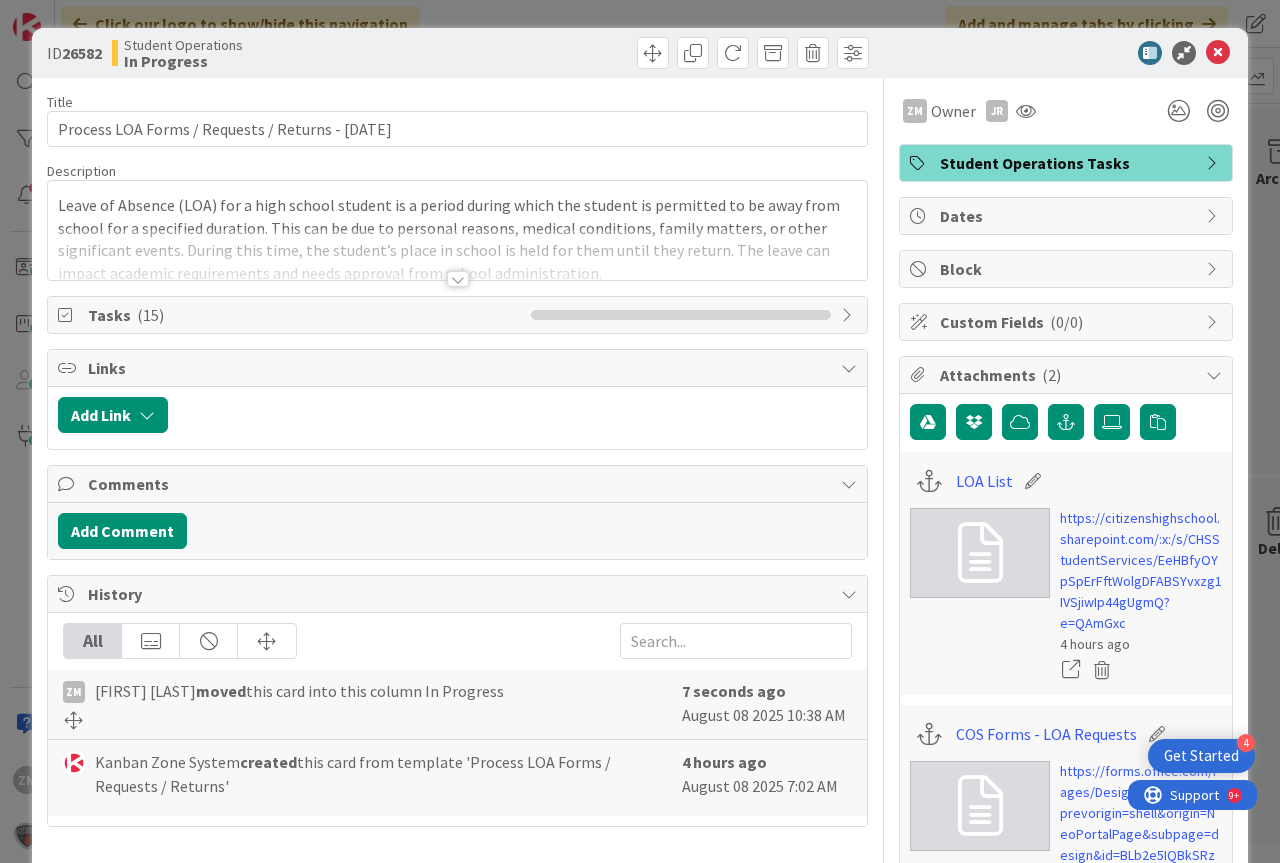 scroll, scrollTop: 0, scrollLeft: 0, axis: both 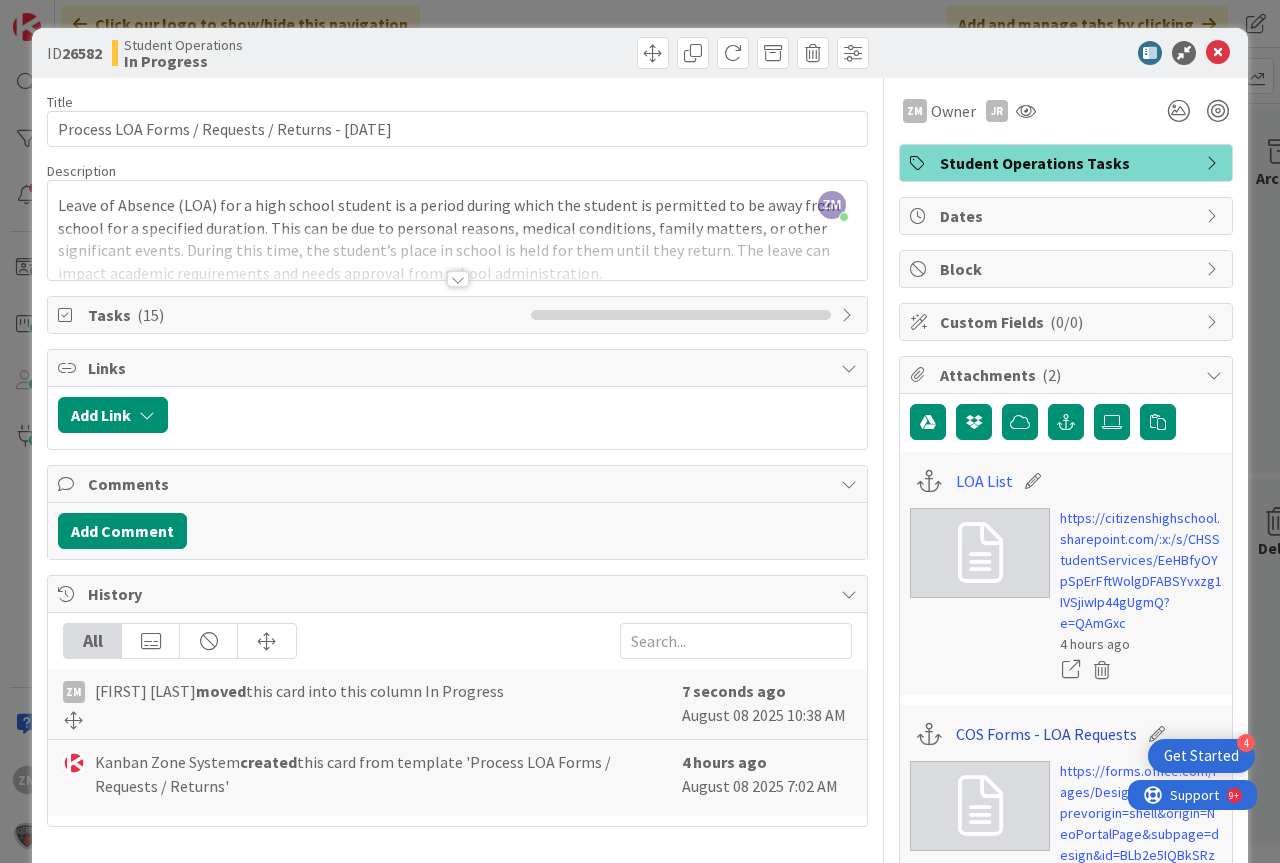 click on "COS Forms - LOA Requests" at bounding box center (1046, 734) 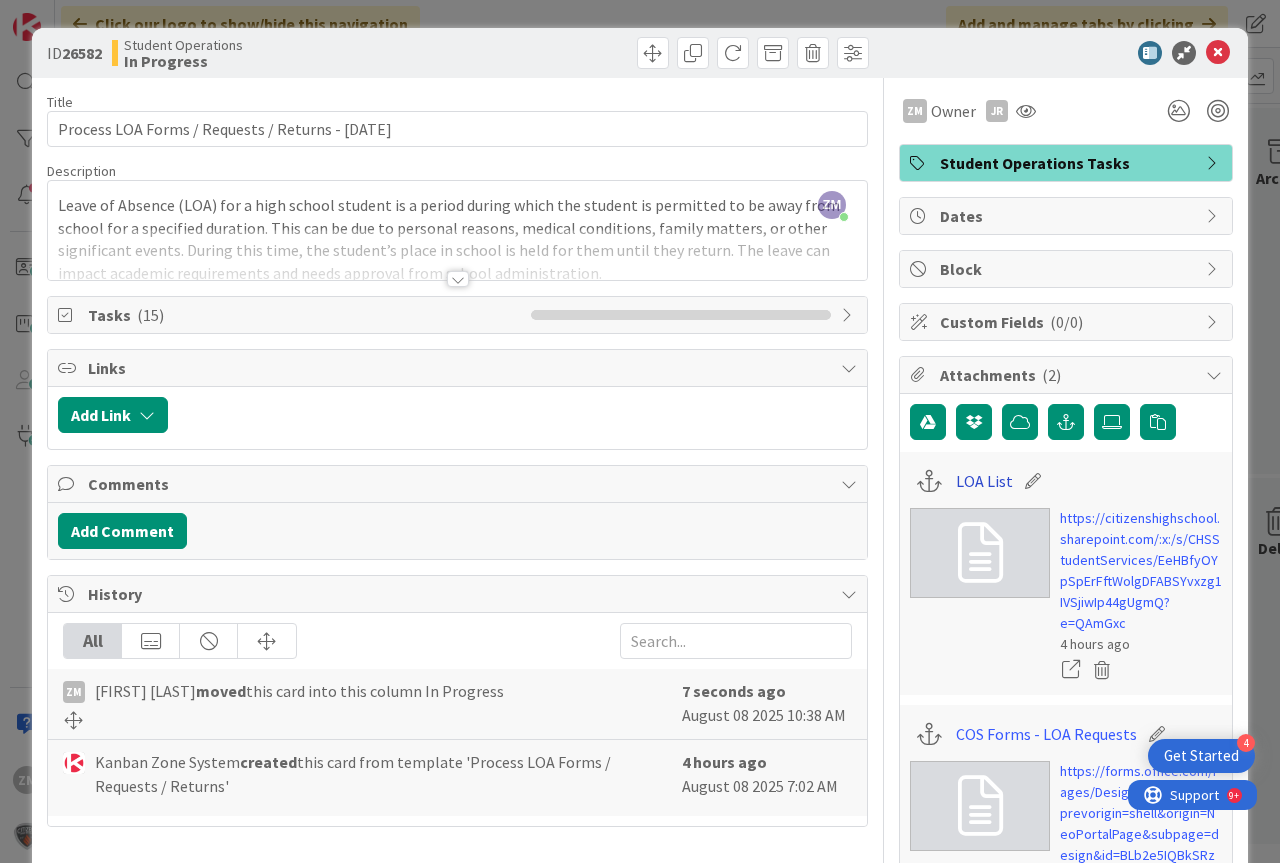 click on "LOA List" at bounding box center (984, 481) 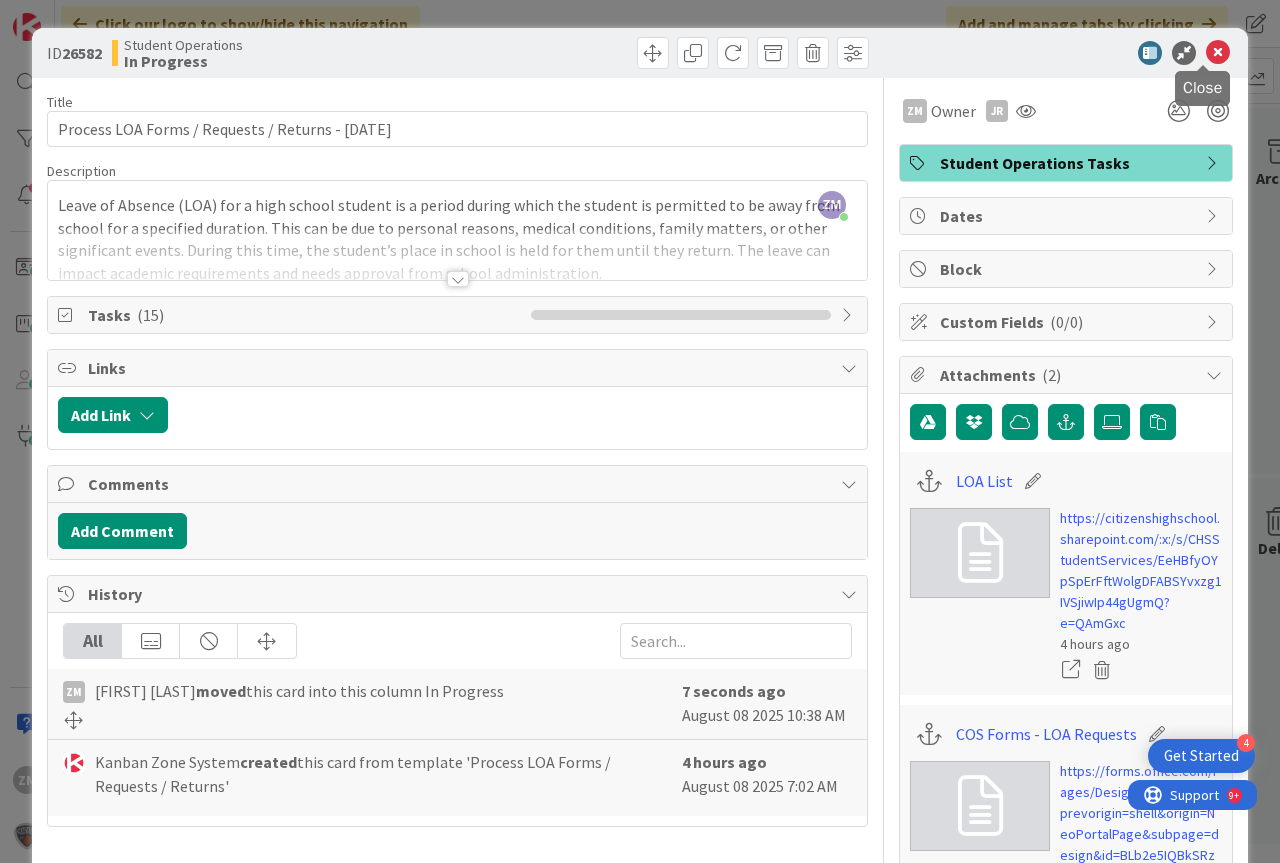 click at bounding box center [1218, 53] 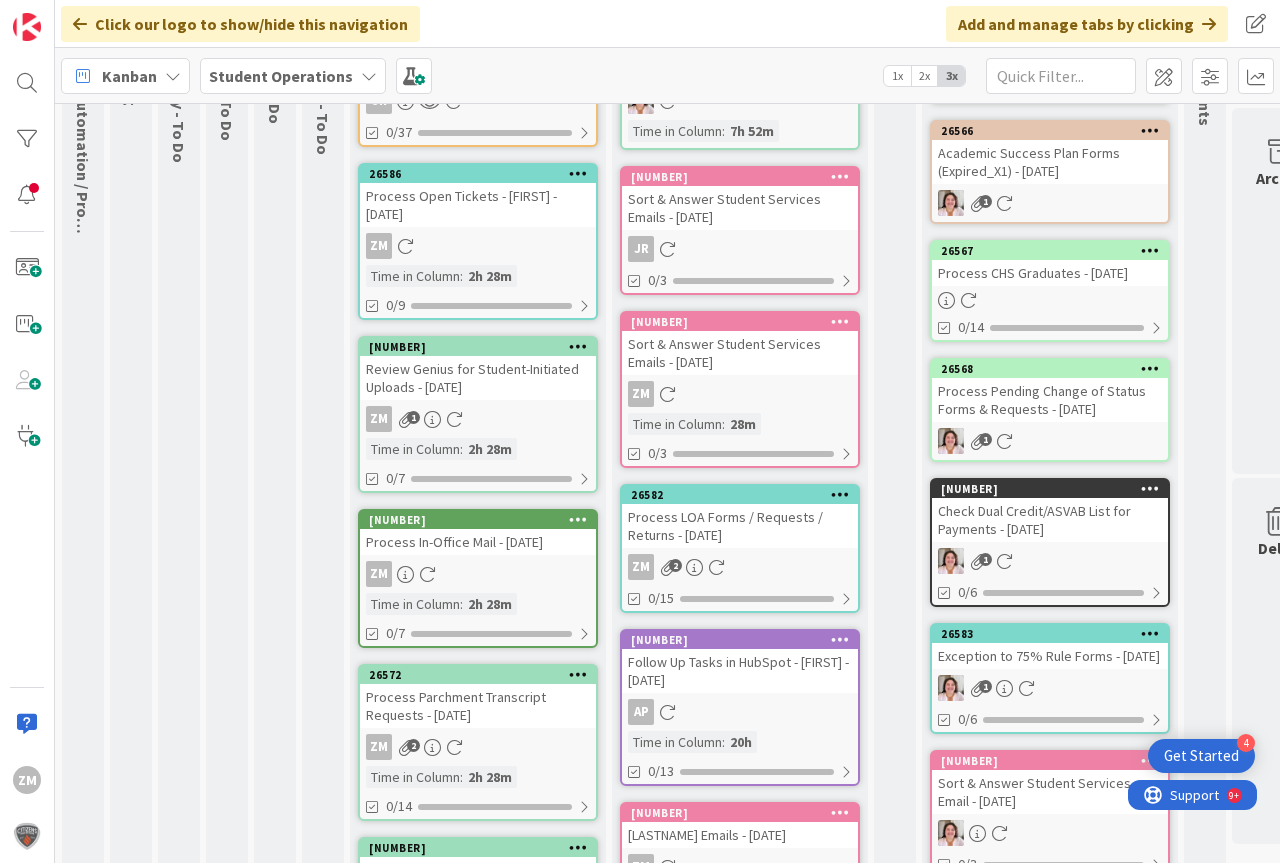 scroll, scrollTop: 0, scrollLeft: 0, axis: both 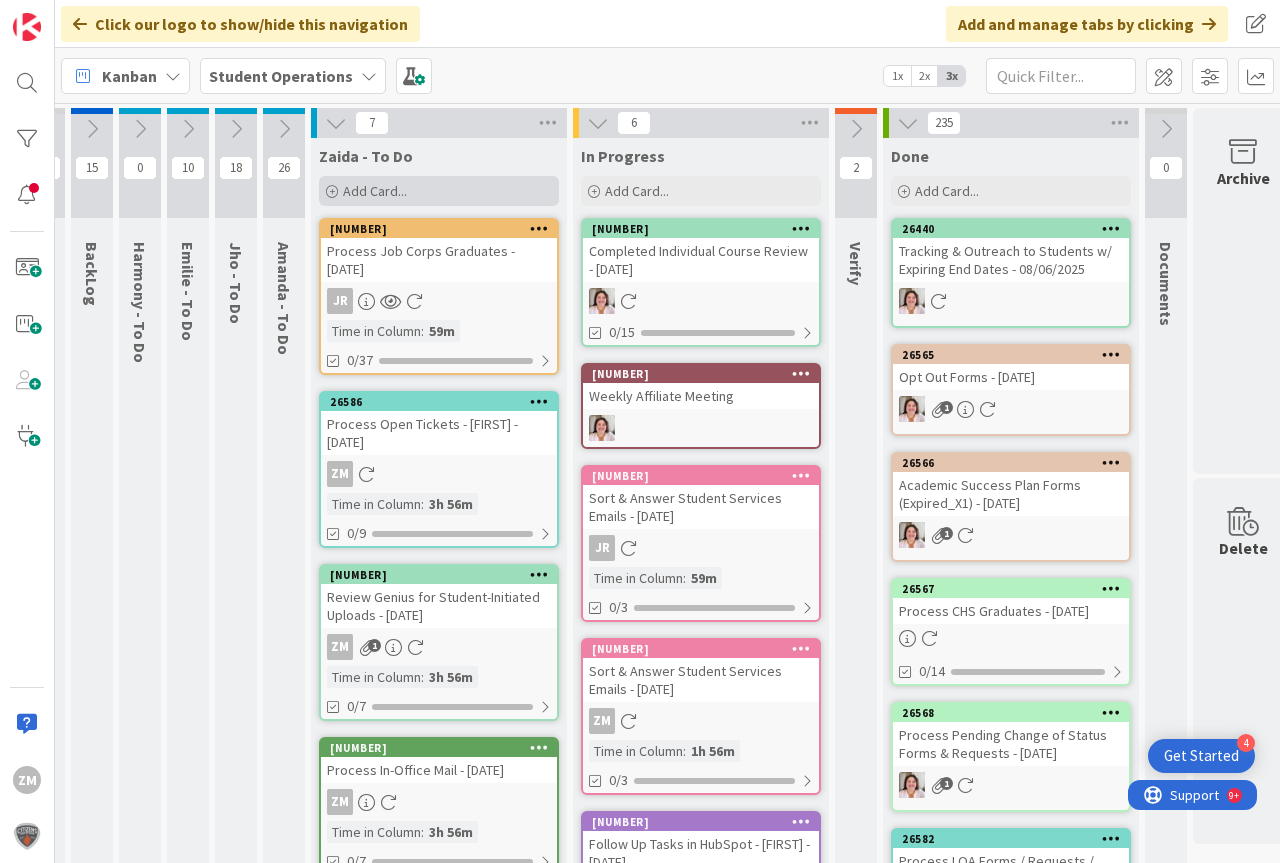 click on "Add Card..." at bounding box center (375, 191) 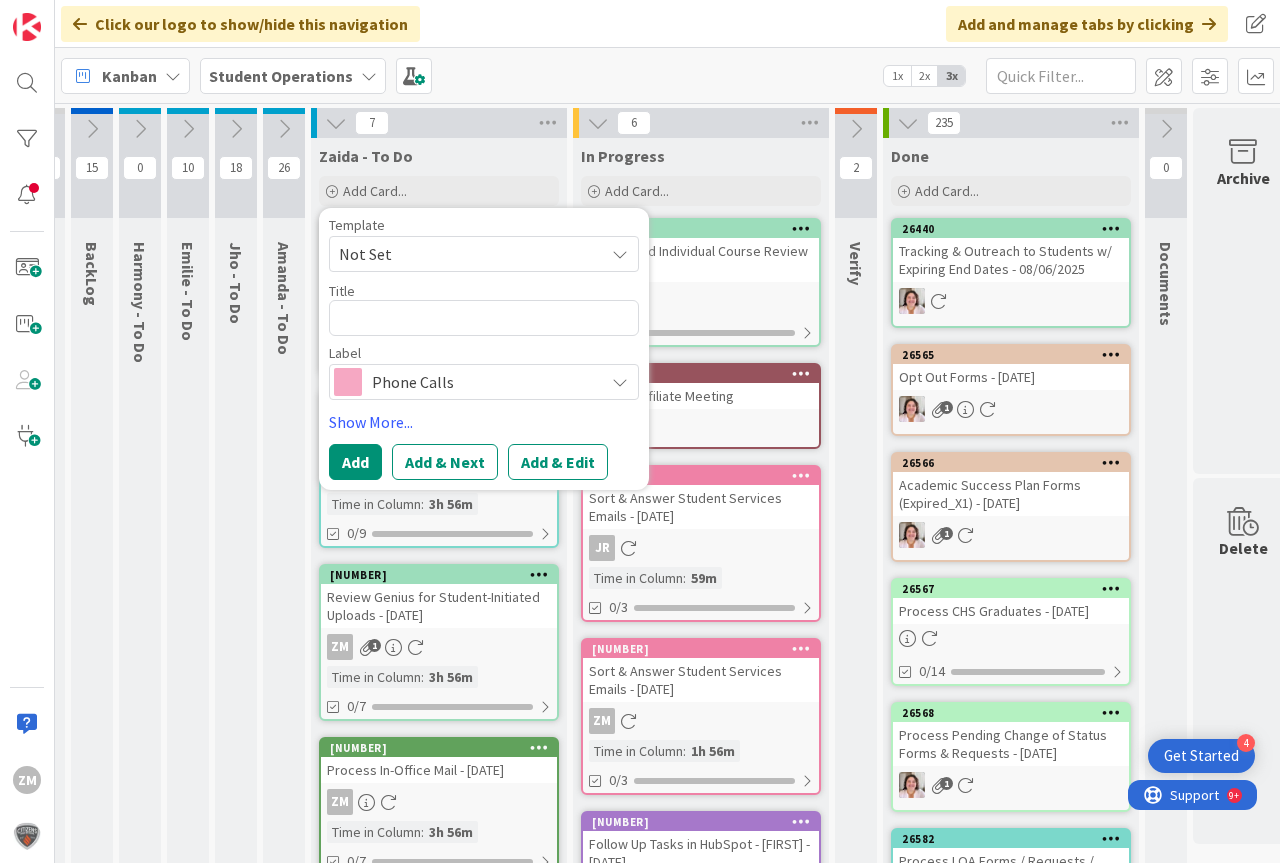 click at bounding box center (620, 254) 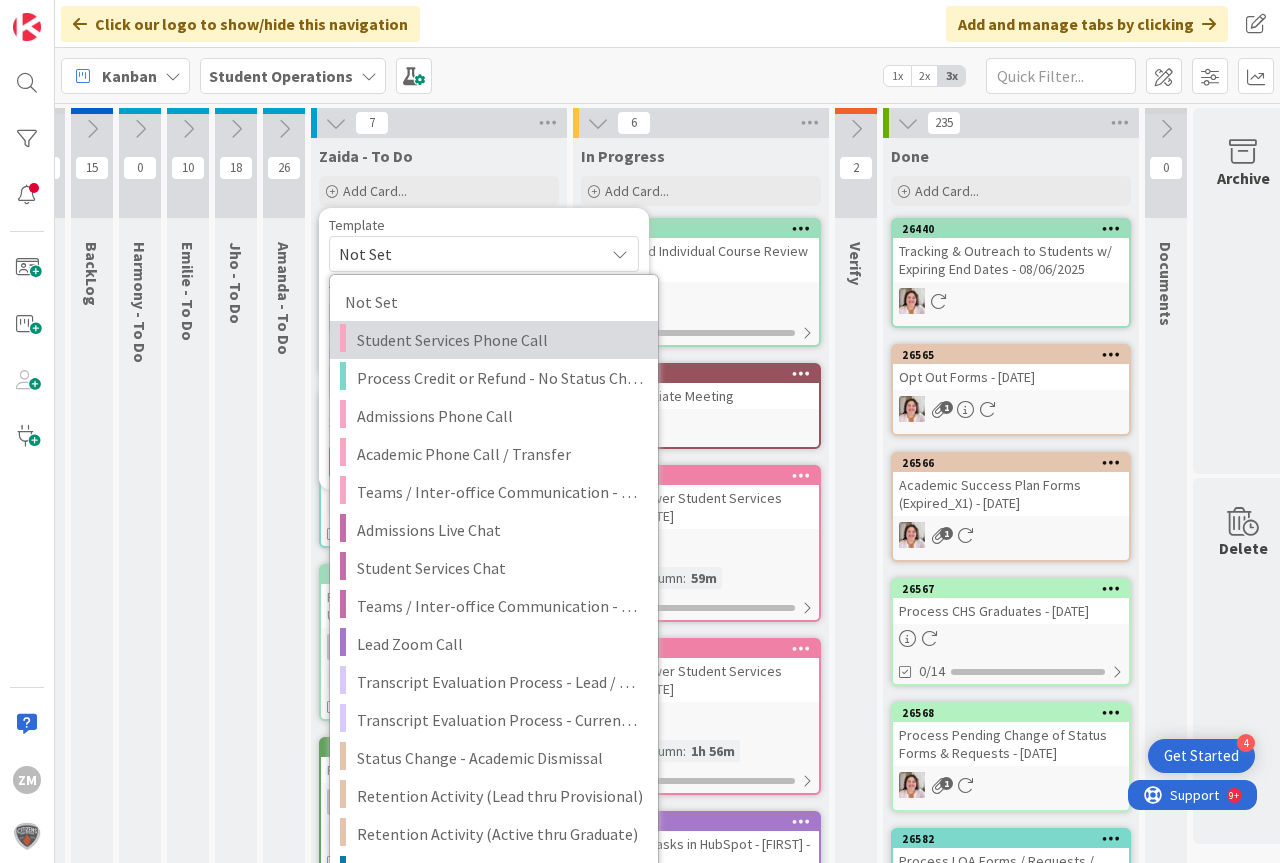 click on "Student Services Phone Call" at bounding box center (500, 340) 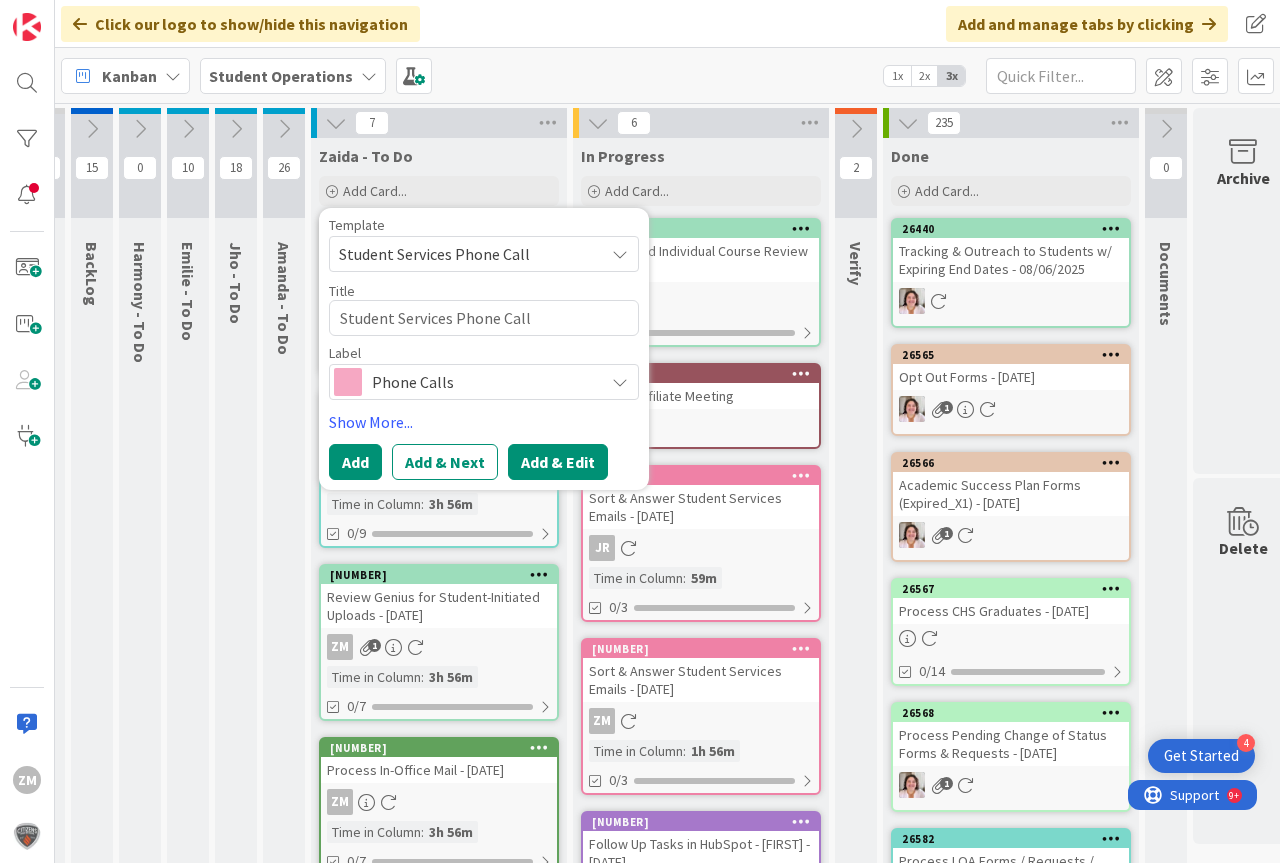 click on "Add & Edit" at bounding box center [558, 462] 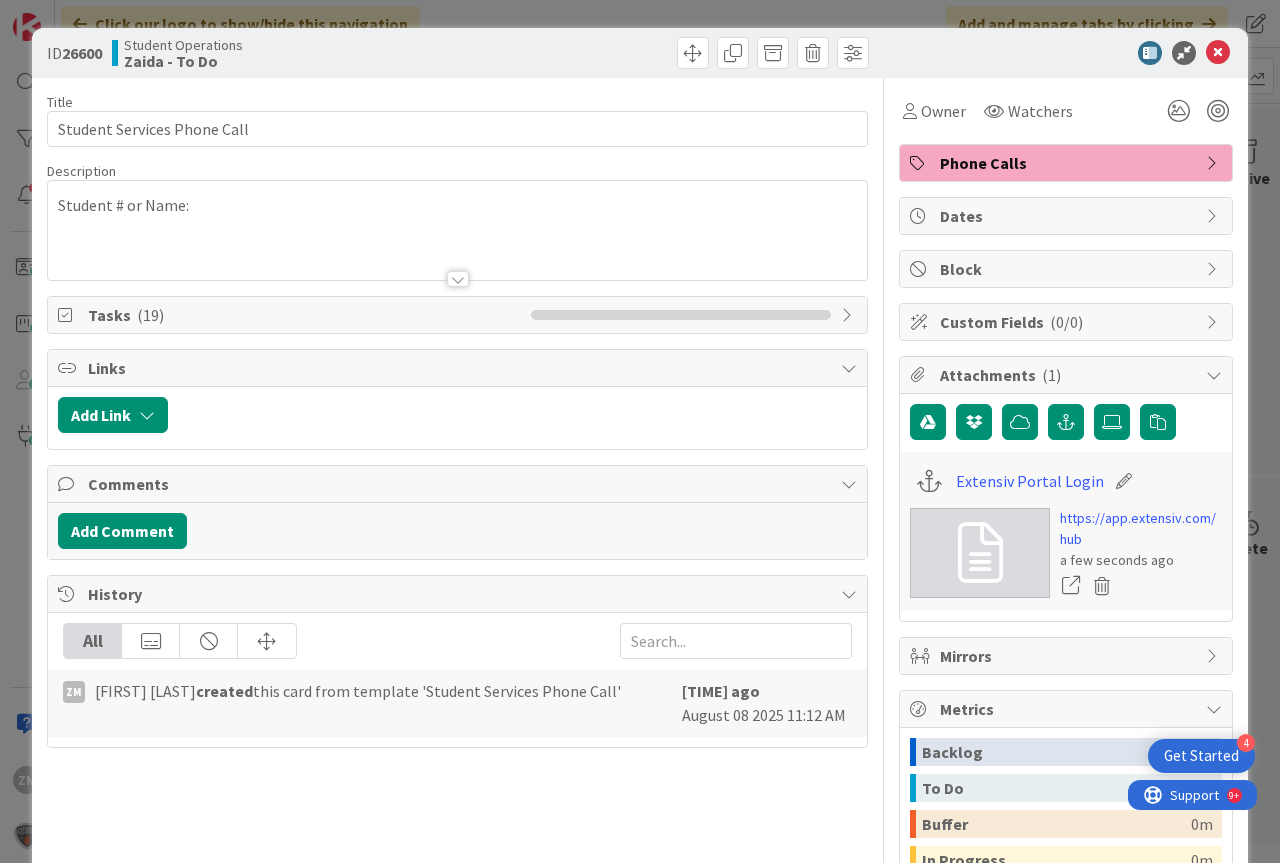 scroll, scrollTop: 0, scrollLeft: 0, axis: both 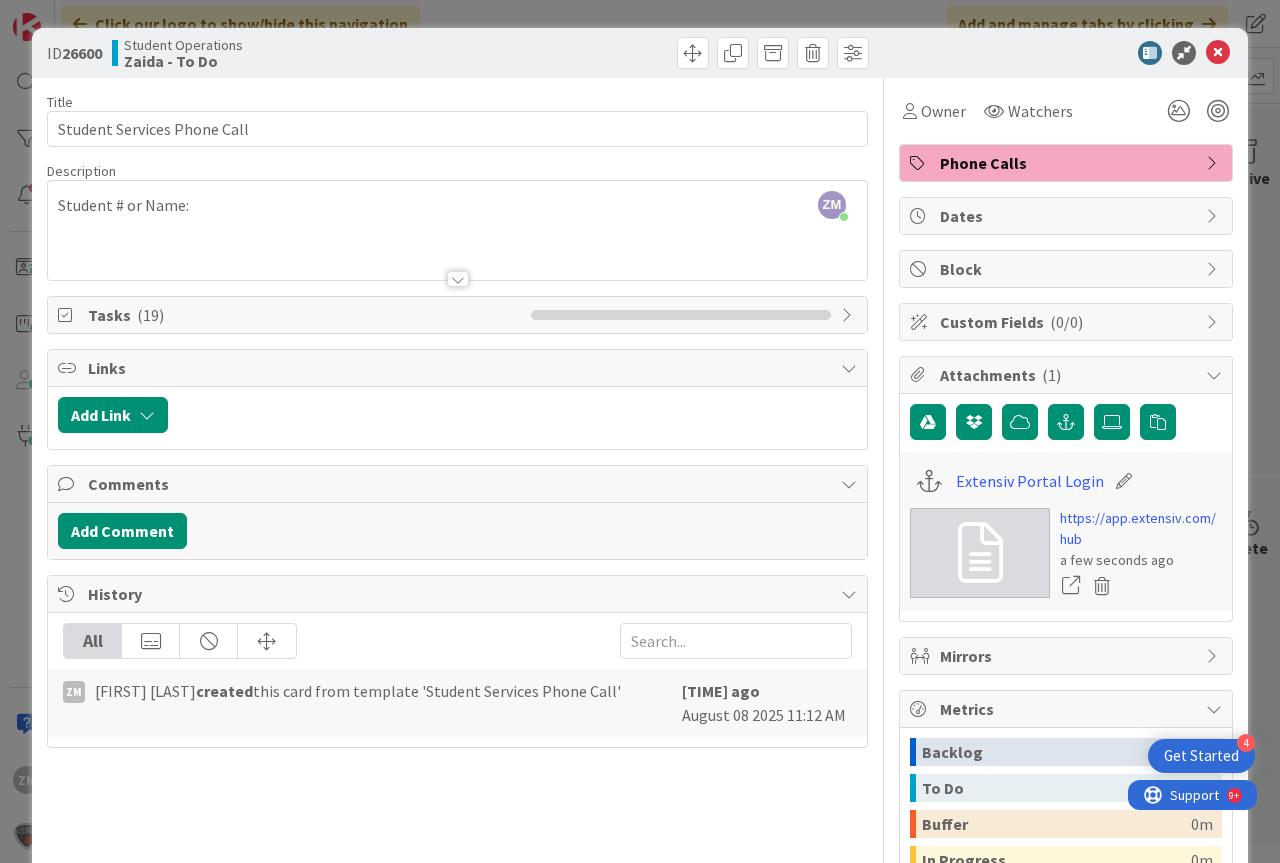 click on "ZM   Zaida Morrison just joined Student # or Name:" at bounding box center [457, 230] 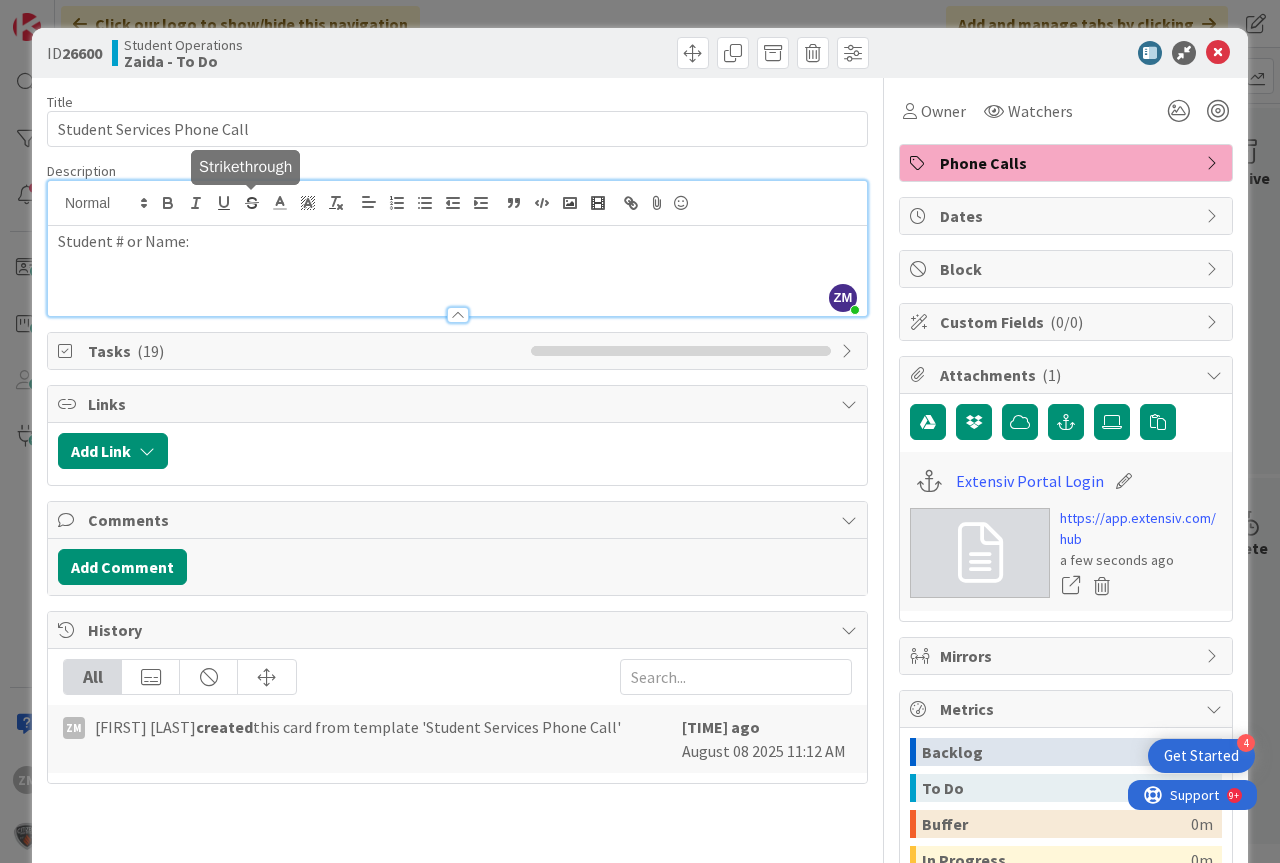 type 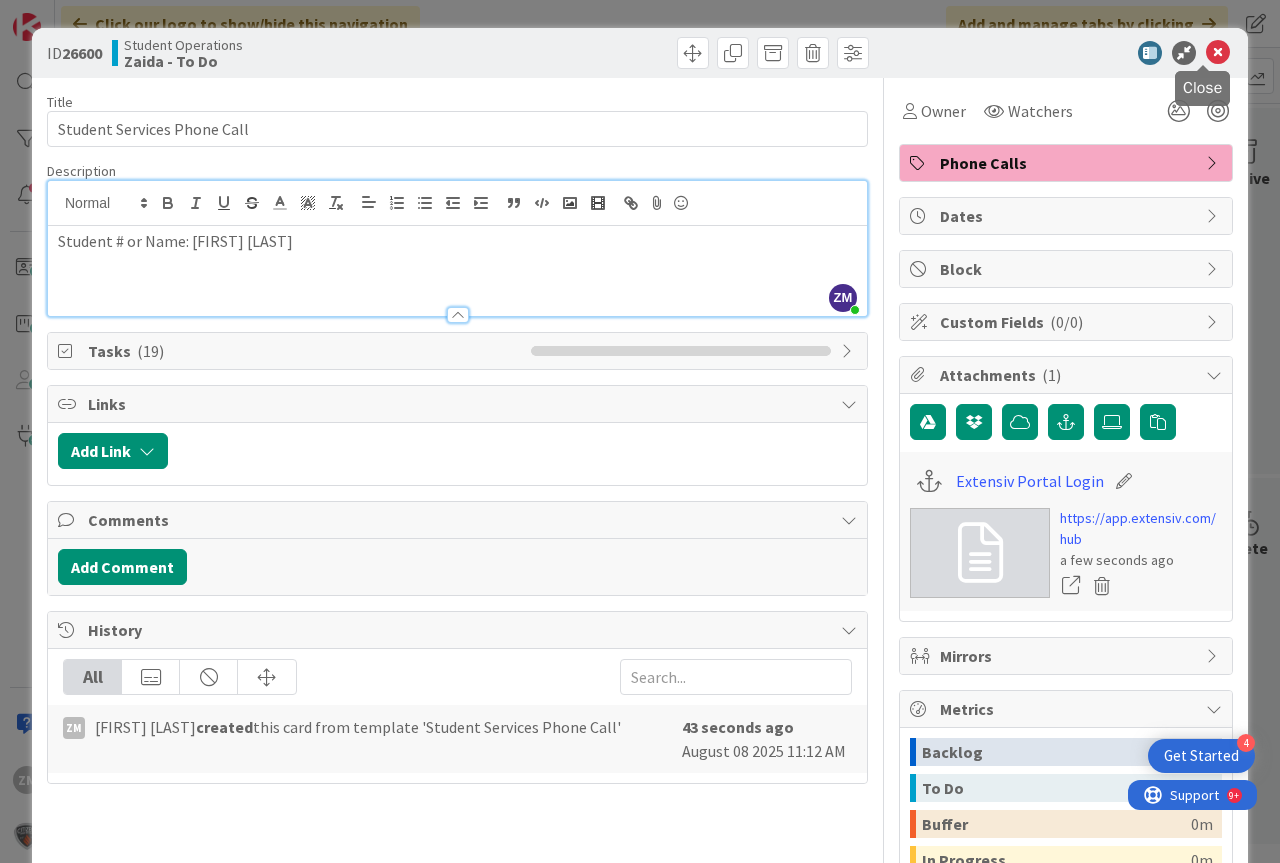 click at bounding box center [1218, 53] 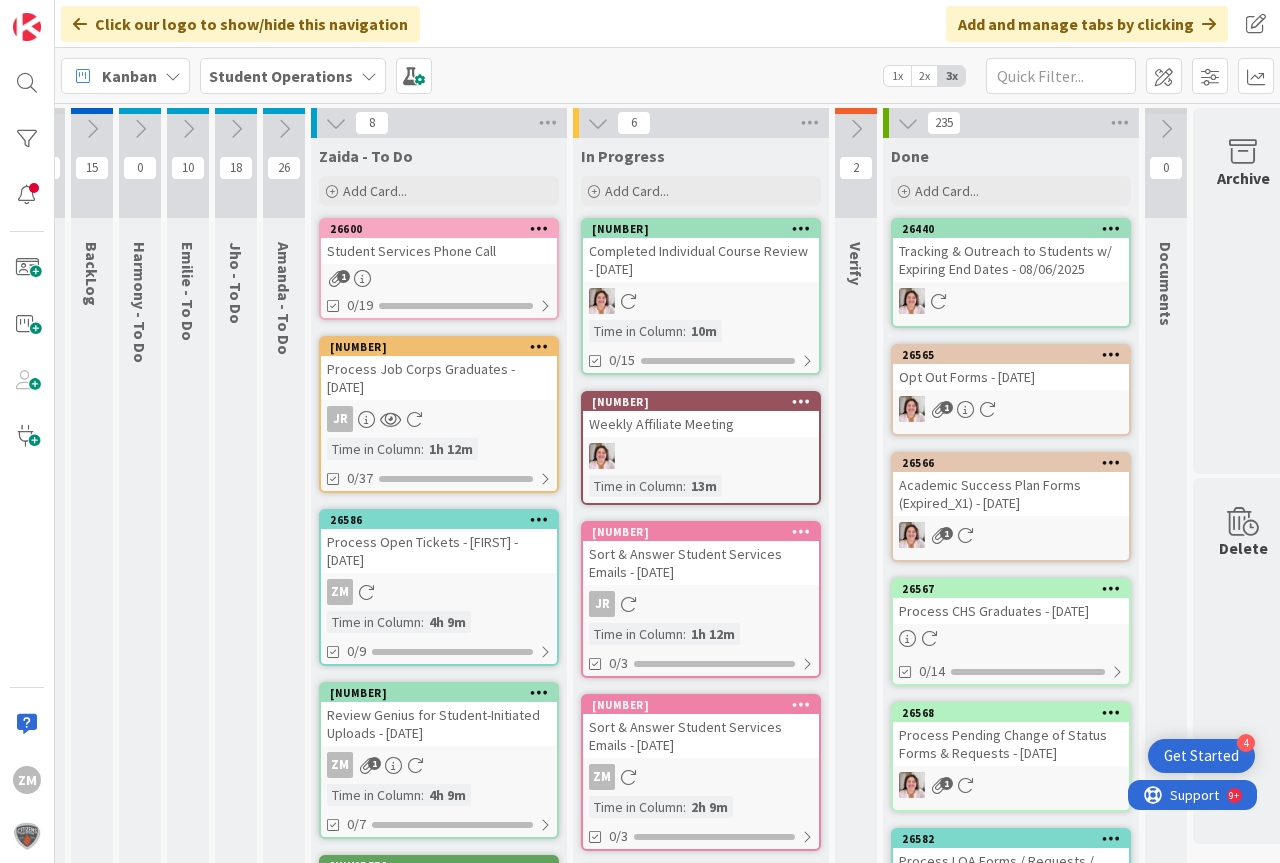 click at bounding box center [539, 228] 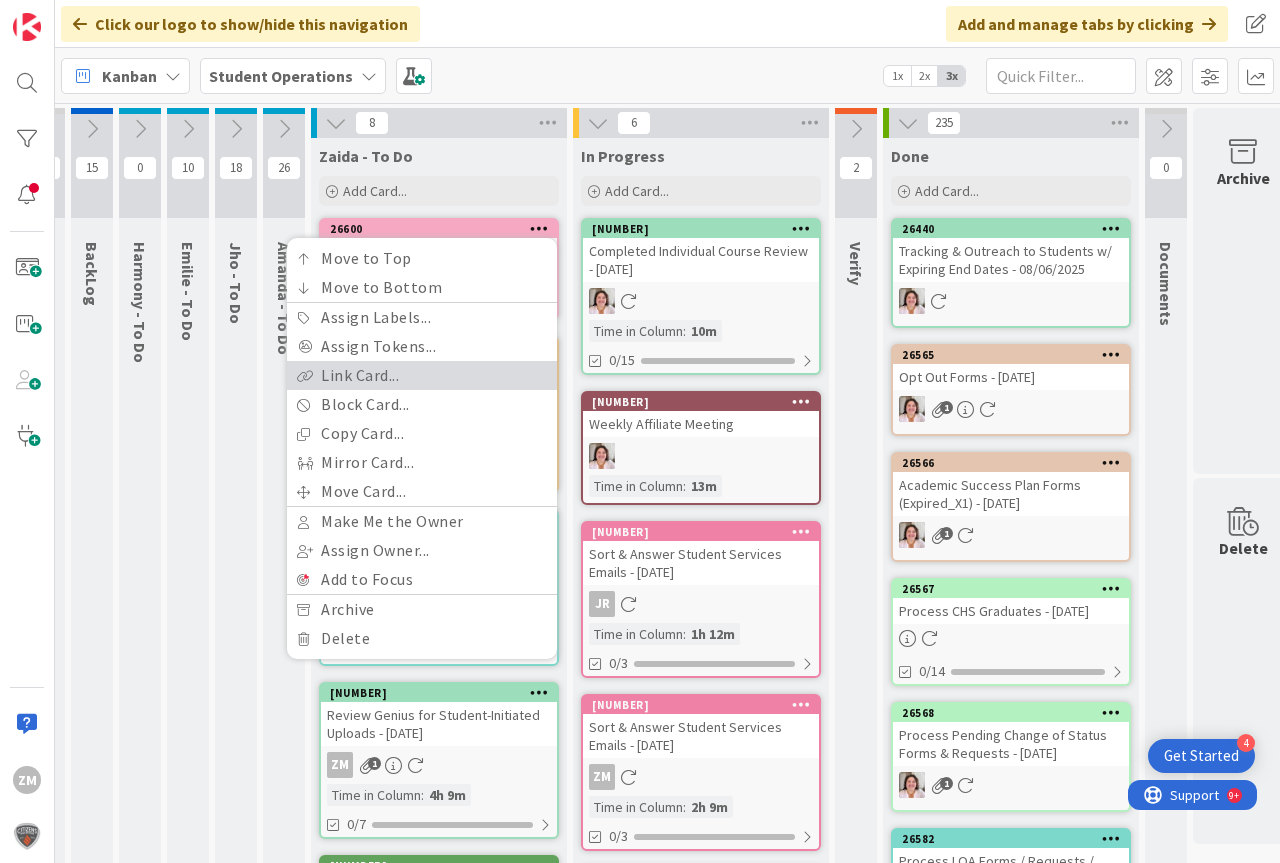 scroll, scrollTop: 0, scrollLeft: 0, axis: both 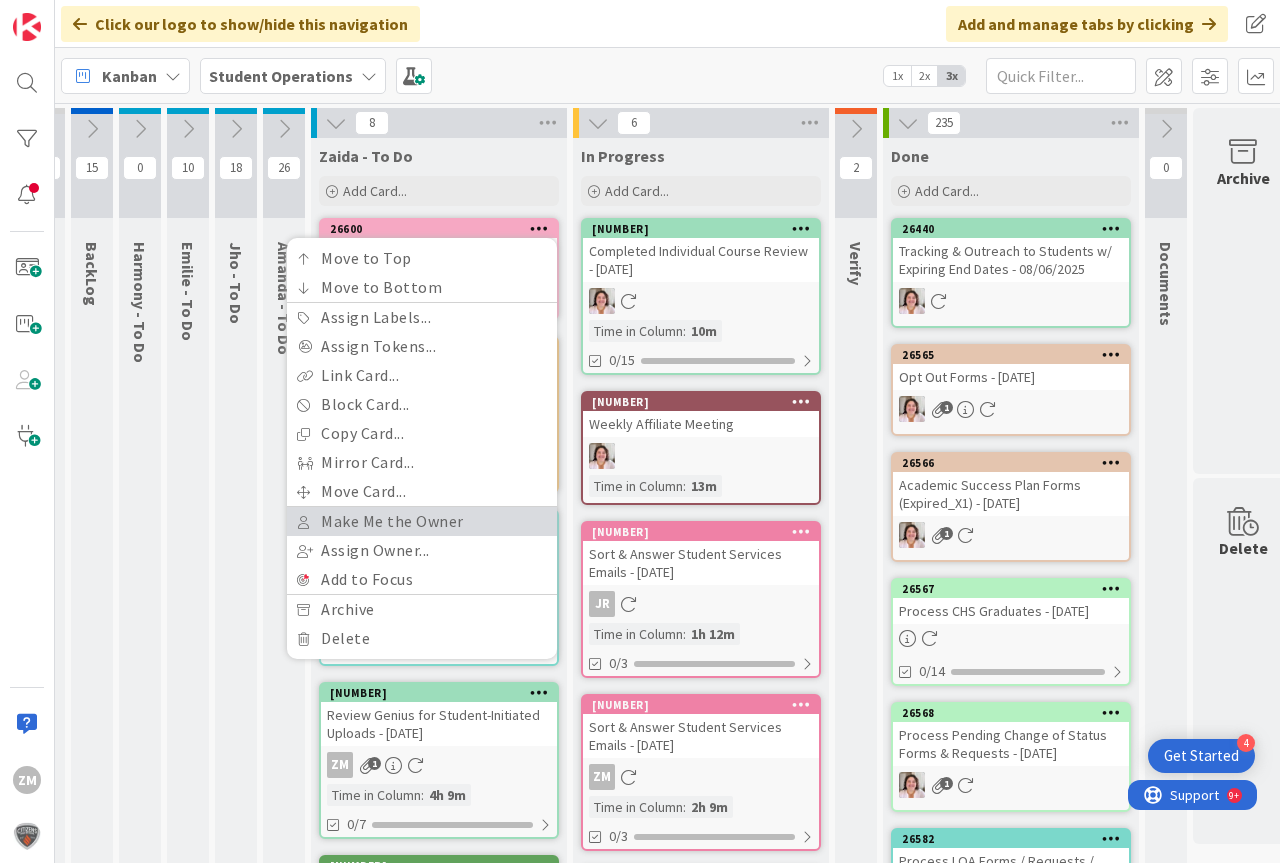 click on "Make Me the Owner" at bounding box center [422, 521] 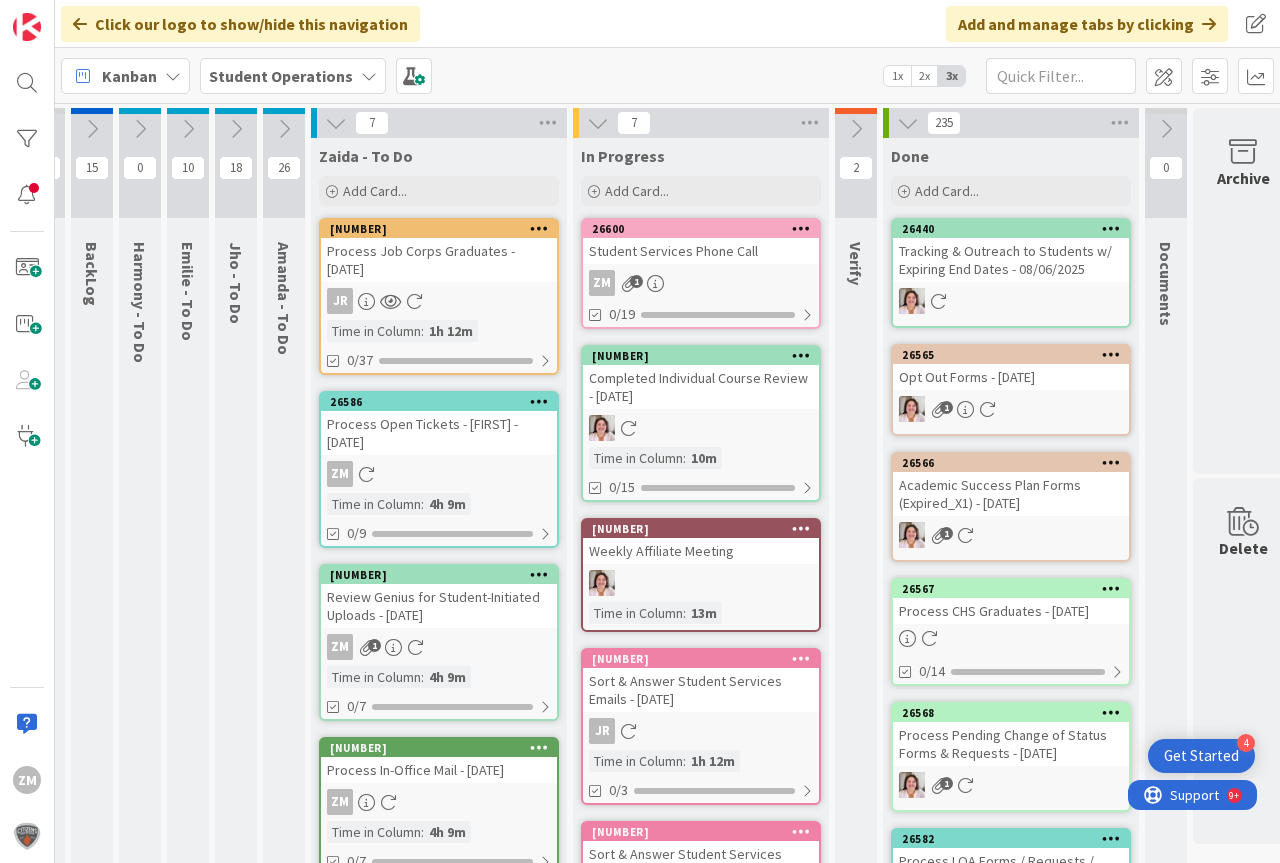 click on "Student Services Phone Call" at bounding box center (701, 251) 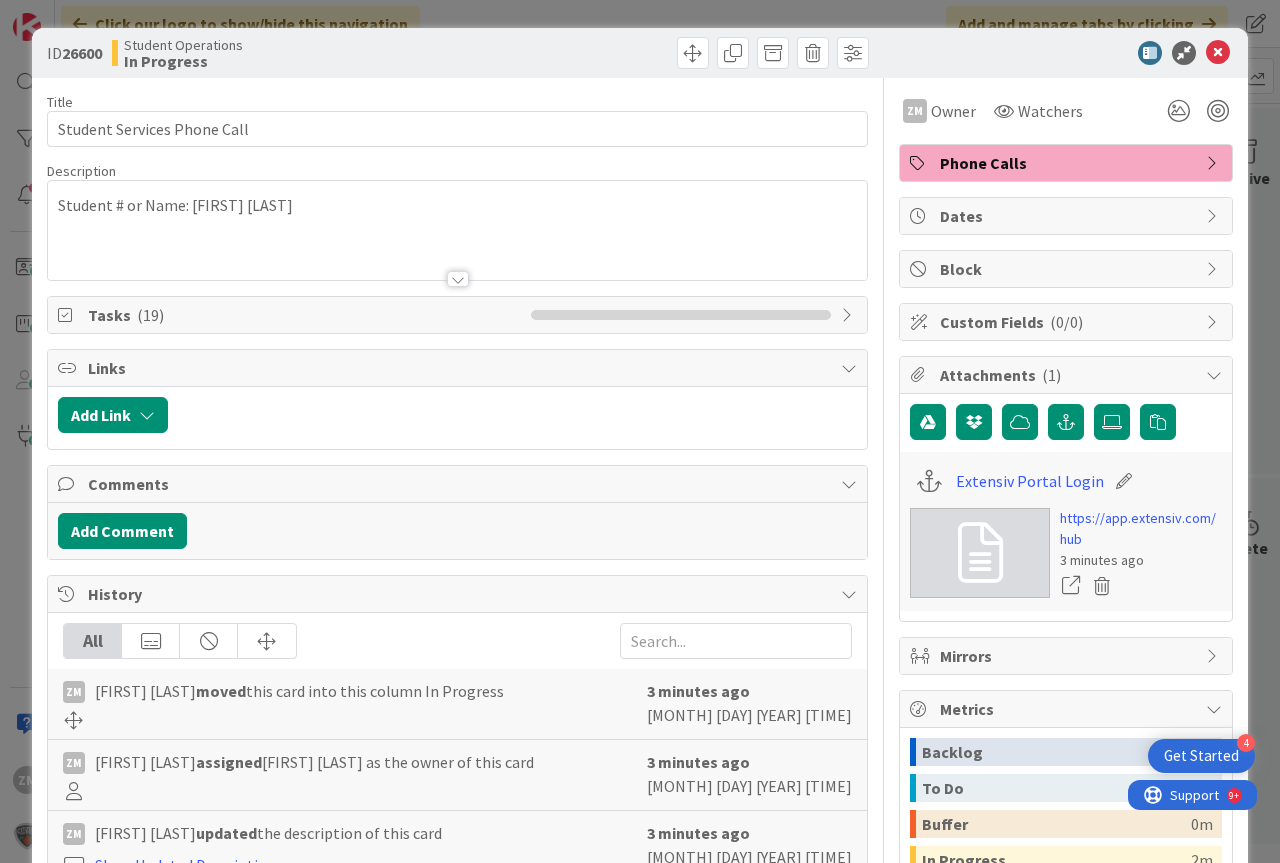 scroll, scrollTop: 0, scrollLeft: 0, axis: both 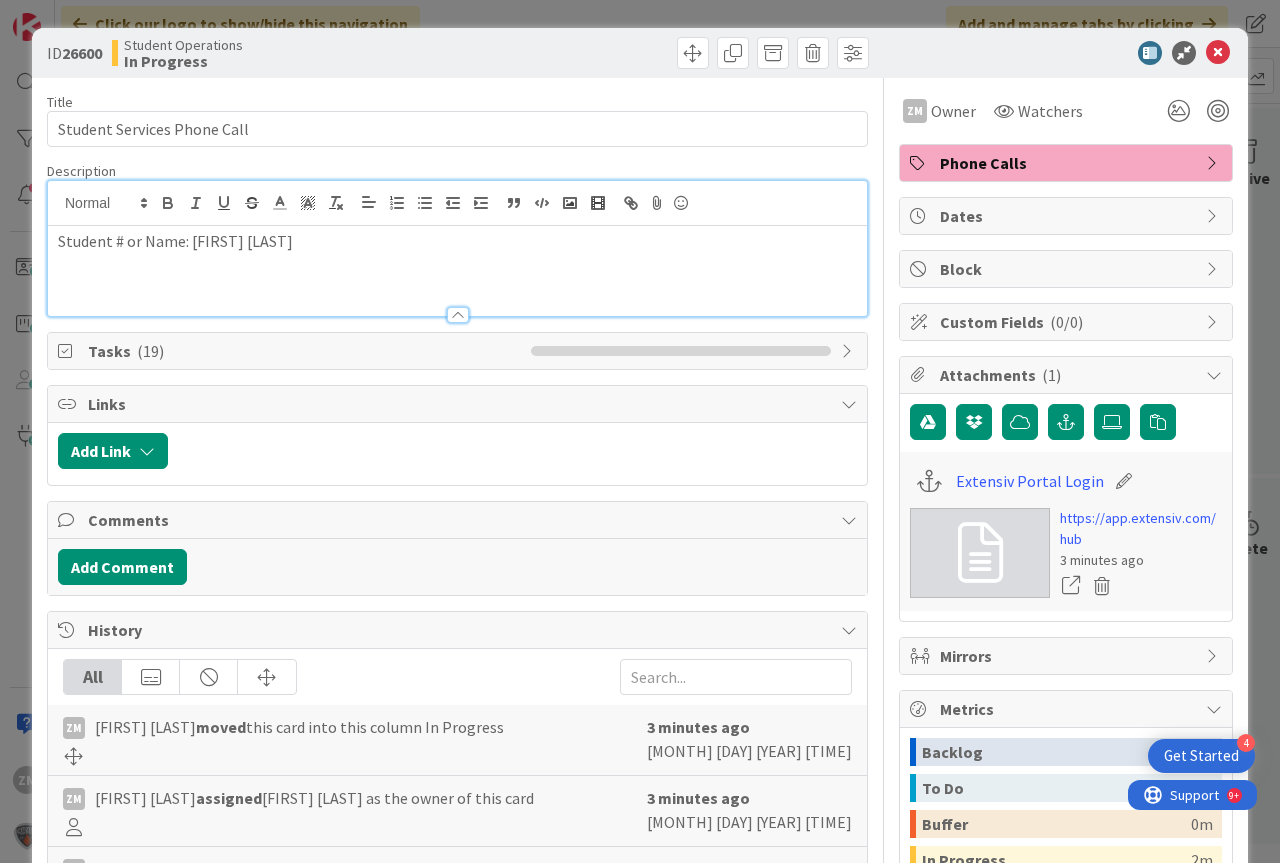 click on "Student # or Name: [FIRST] [LAST]" at bounding box center [457, 241] 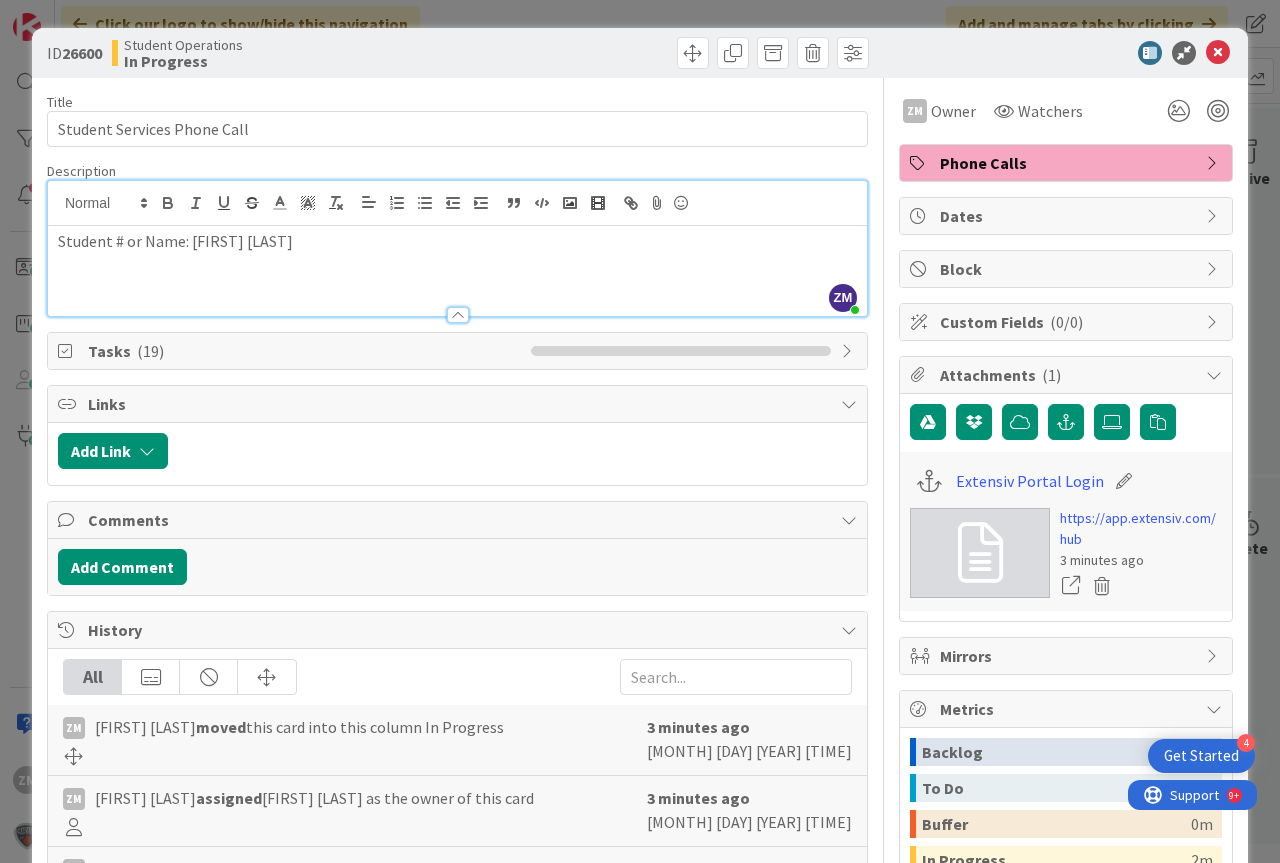 type 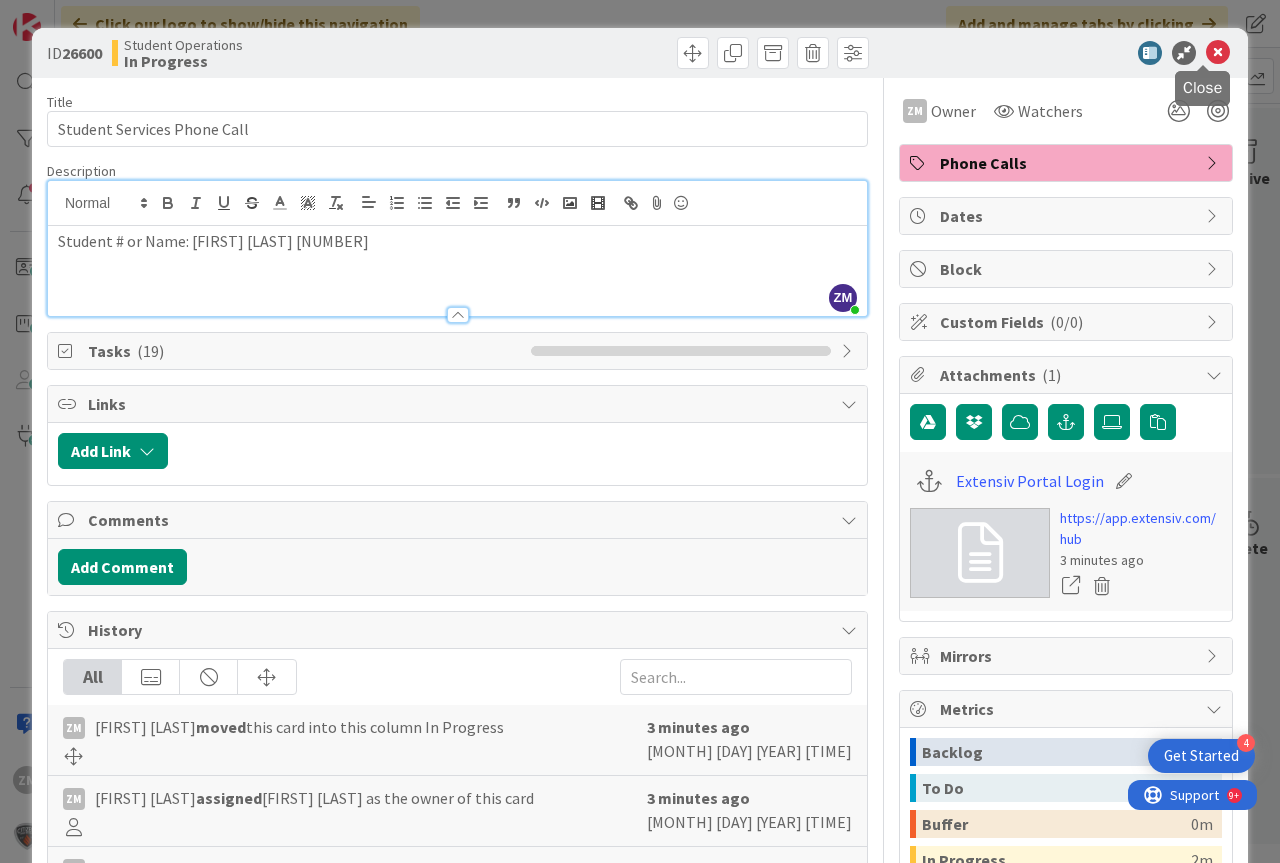 click at bounding box center [1218, 53] 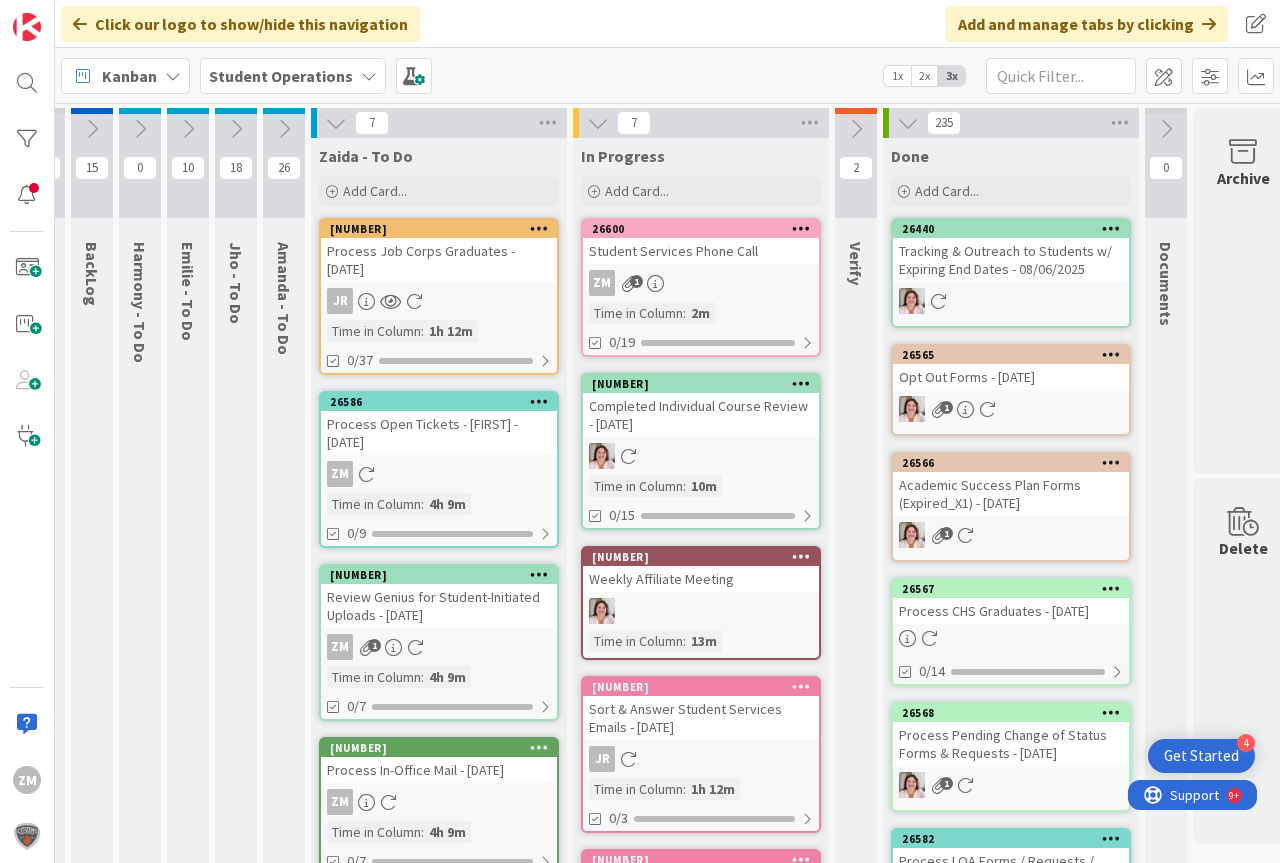 scroll, scrollTop: 0, scrollLeft: 0, axis: both 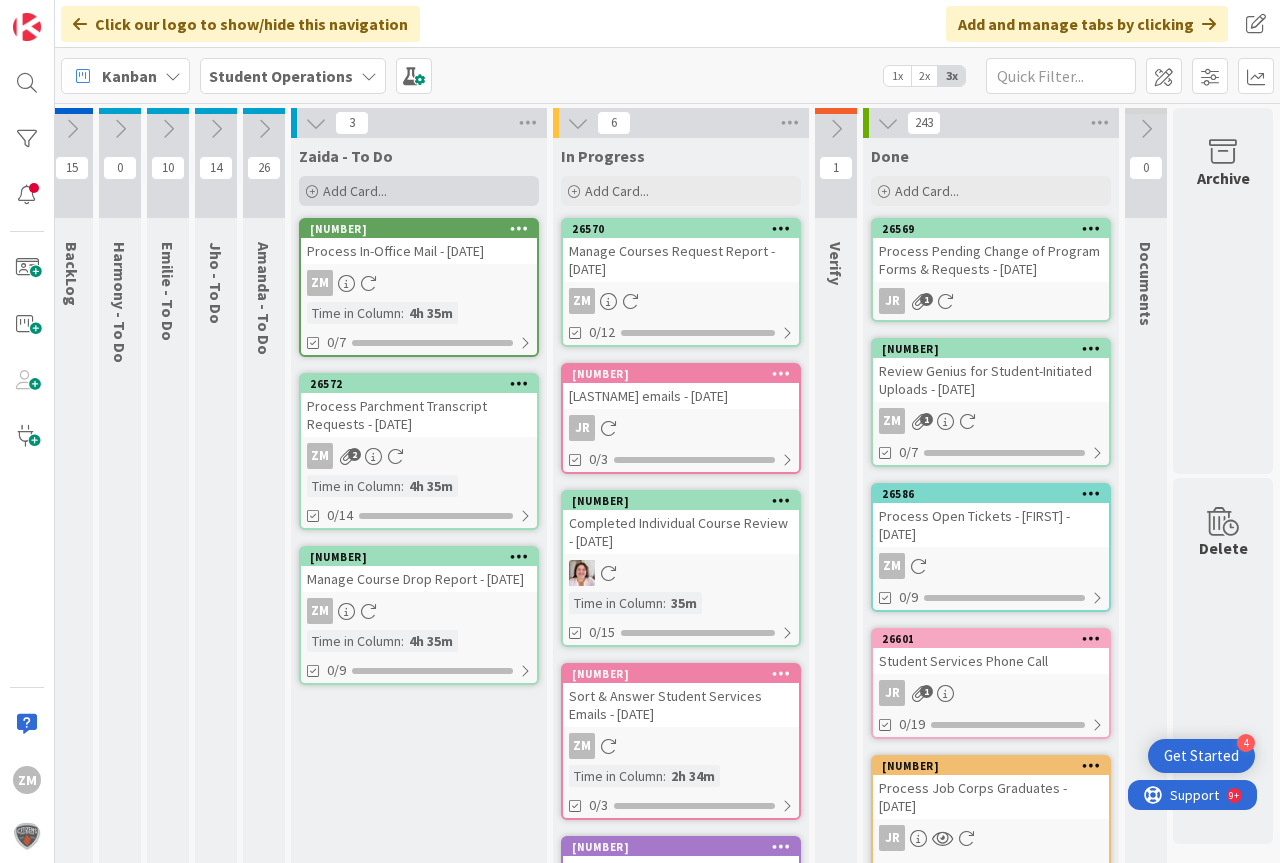 click on "Add Card..." at bounding box center [355, 191] 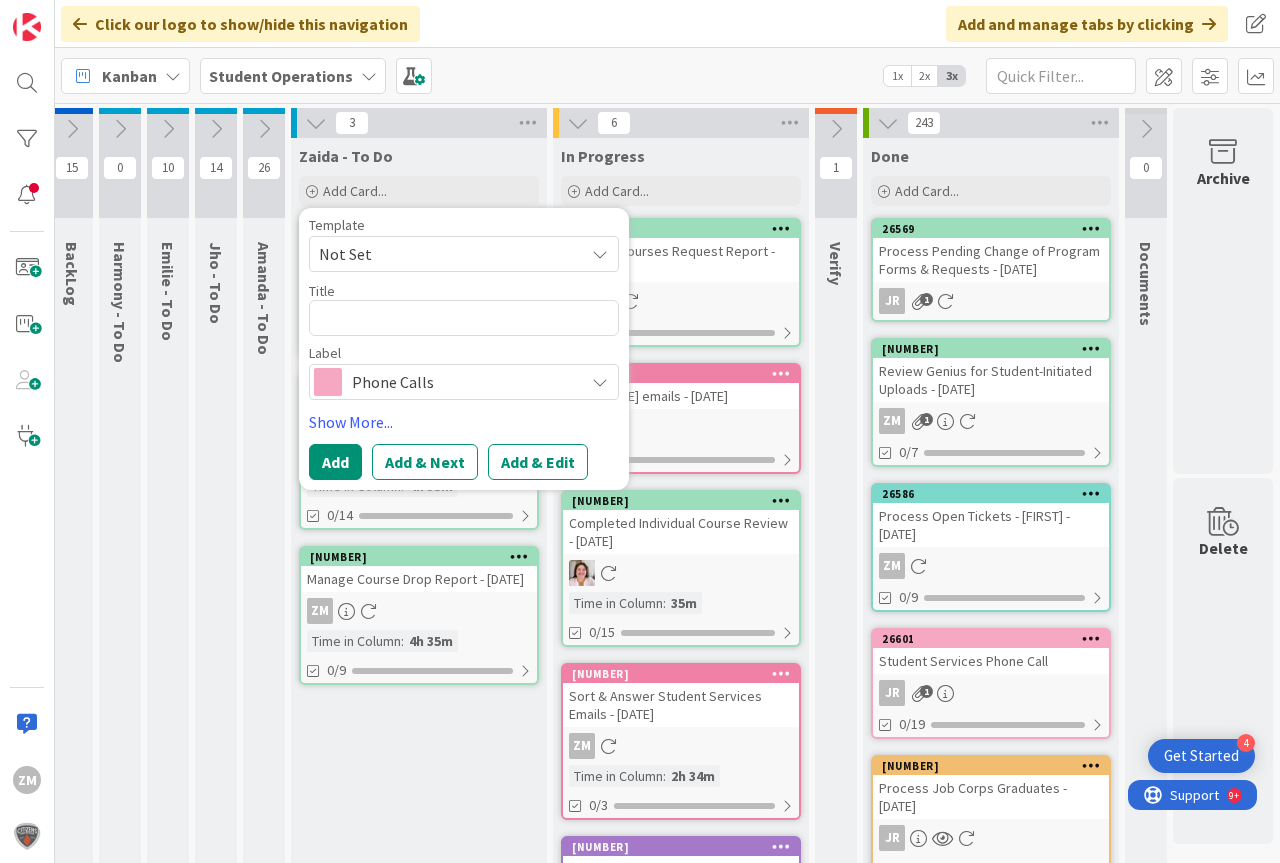 click at bounding box center [600, 254] 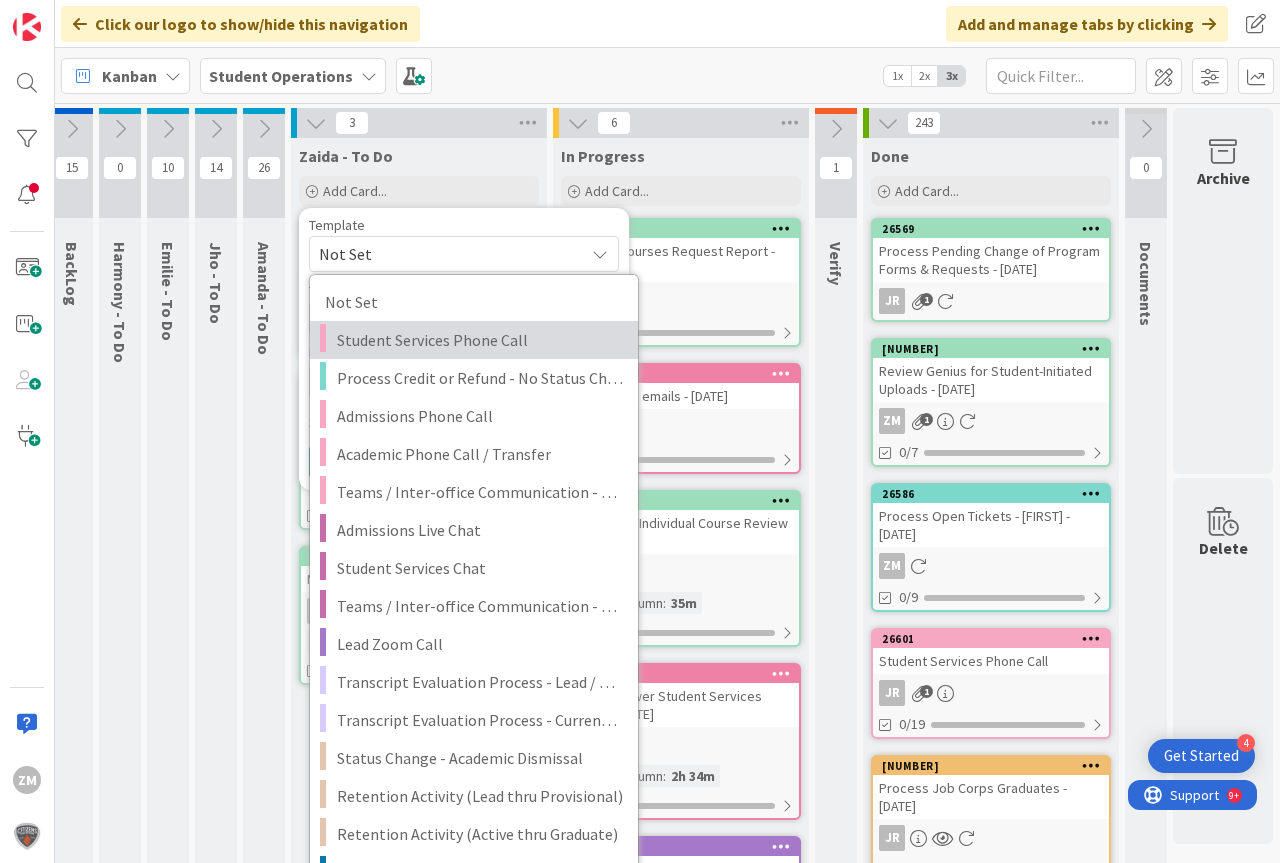 click on "Student Services Phone Call" at bounding box center (480, 340) 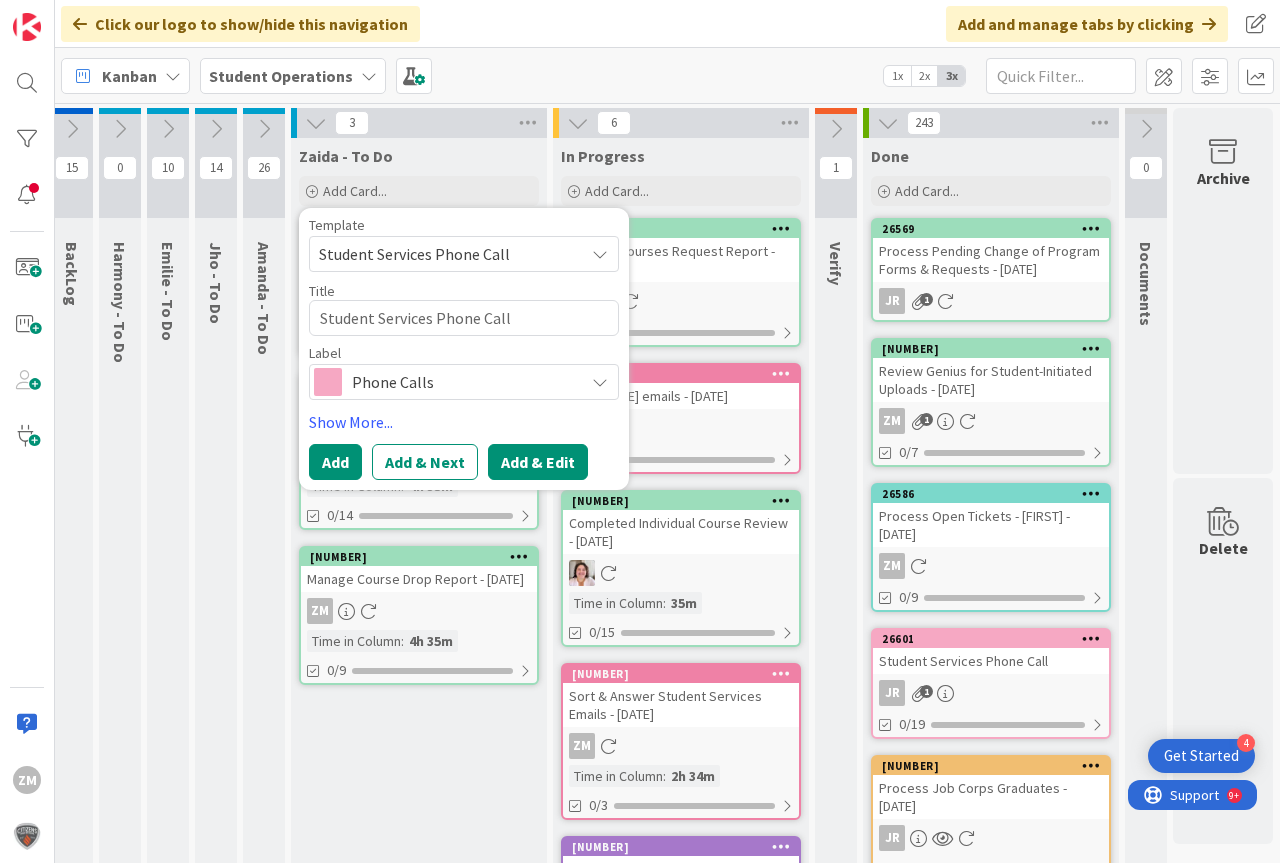 click on "Add & Edit" at bounding box center [538, 462] 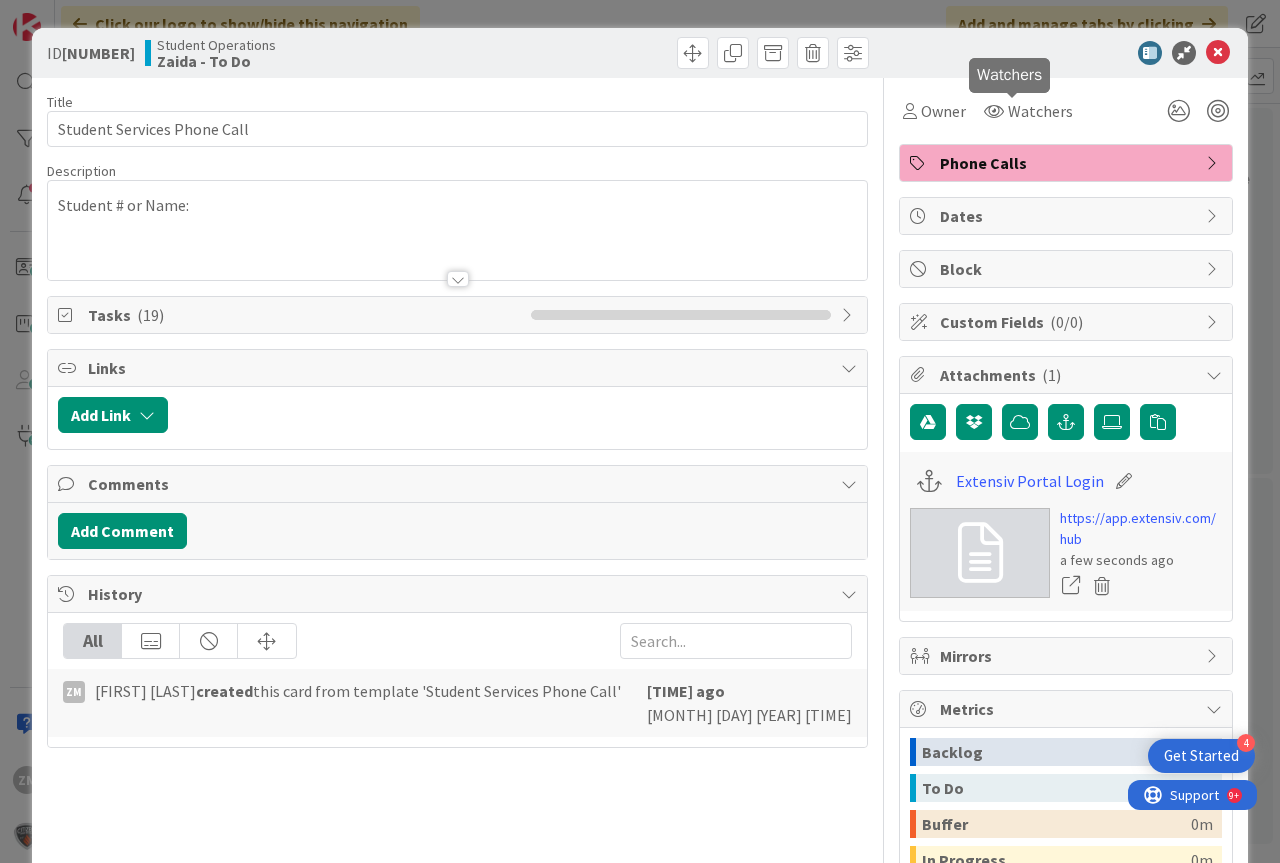 scroll, scrollTop: 0, scrollLeft: 0, axis: both 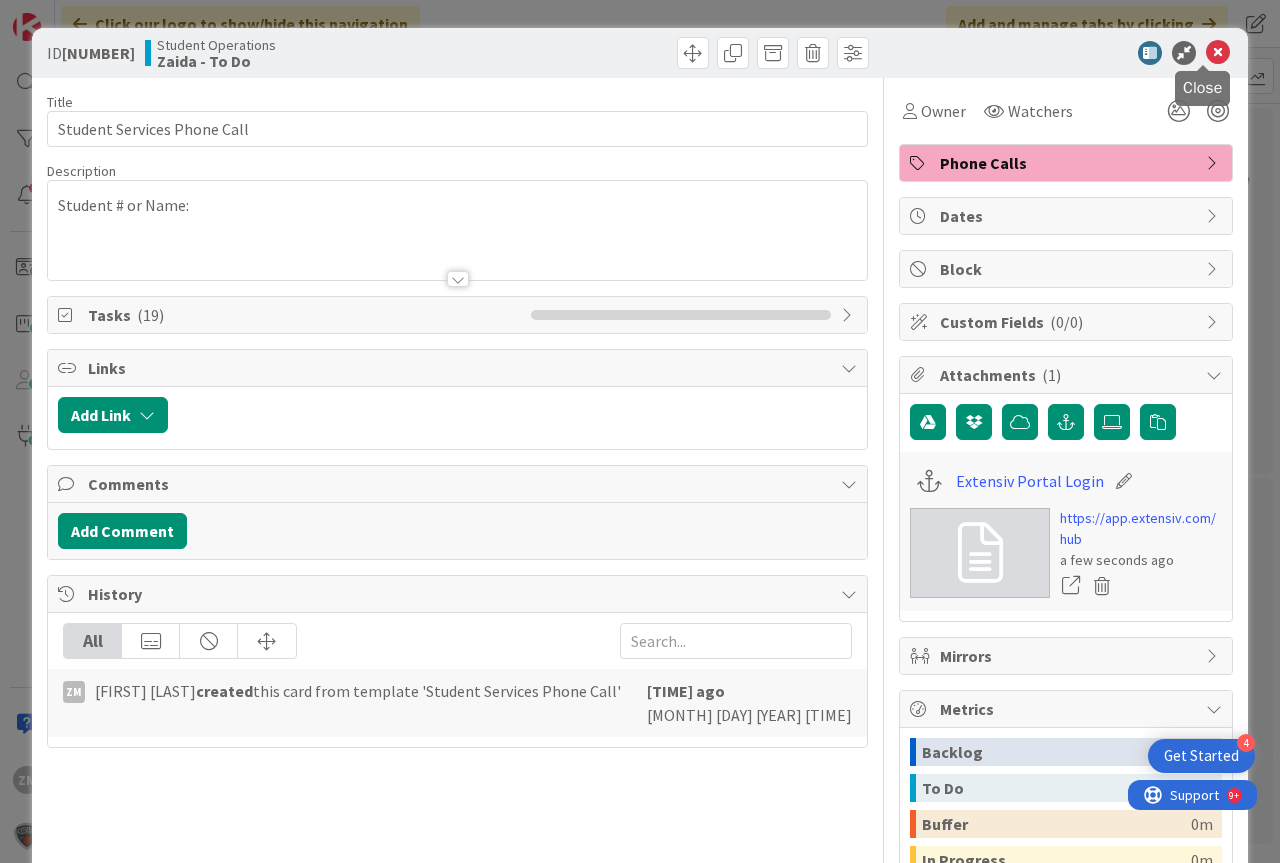 click at bounding box center (1218, 53) 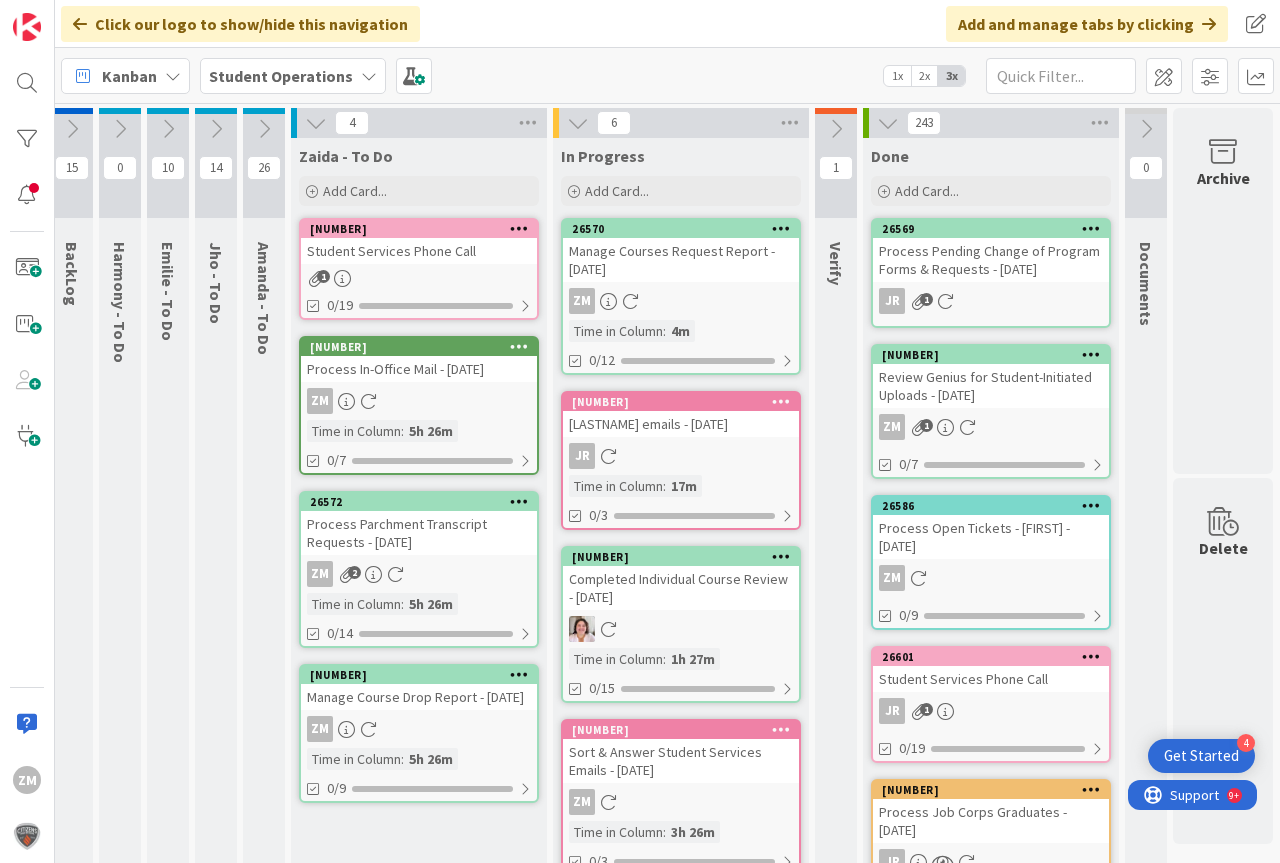 scroll, scrollTop: 0, scrollLeft: 0, axis: both 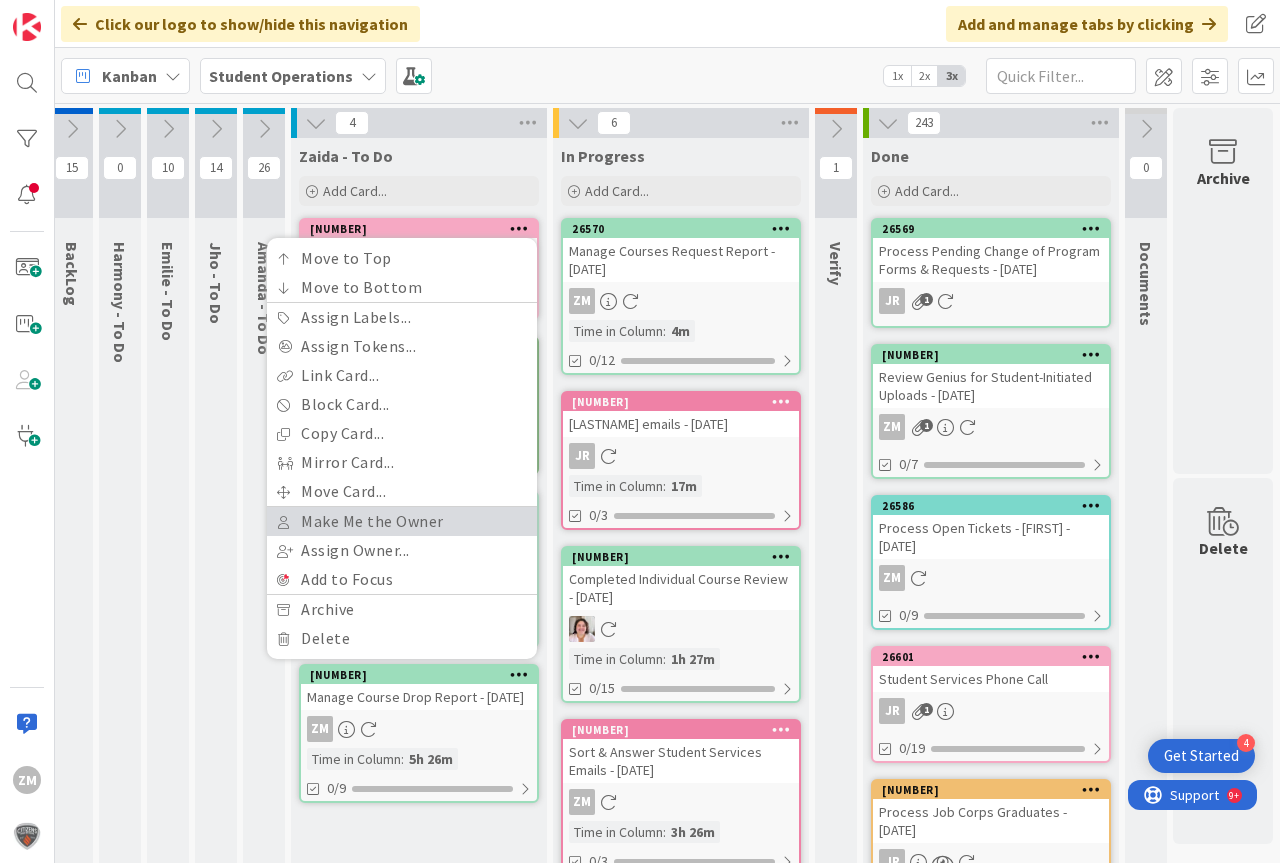 click on "Make Me the Owner" at bounding box center [402, 521] 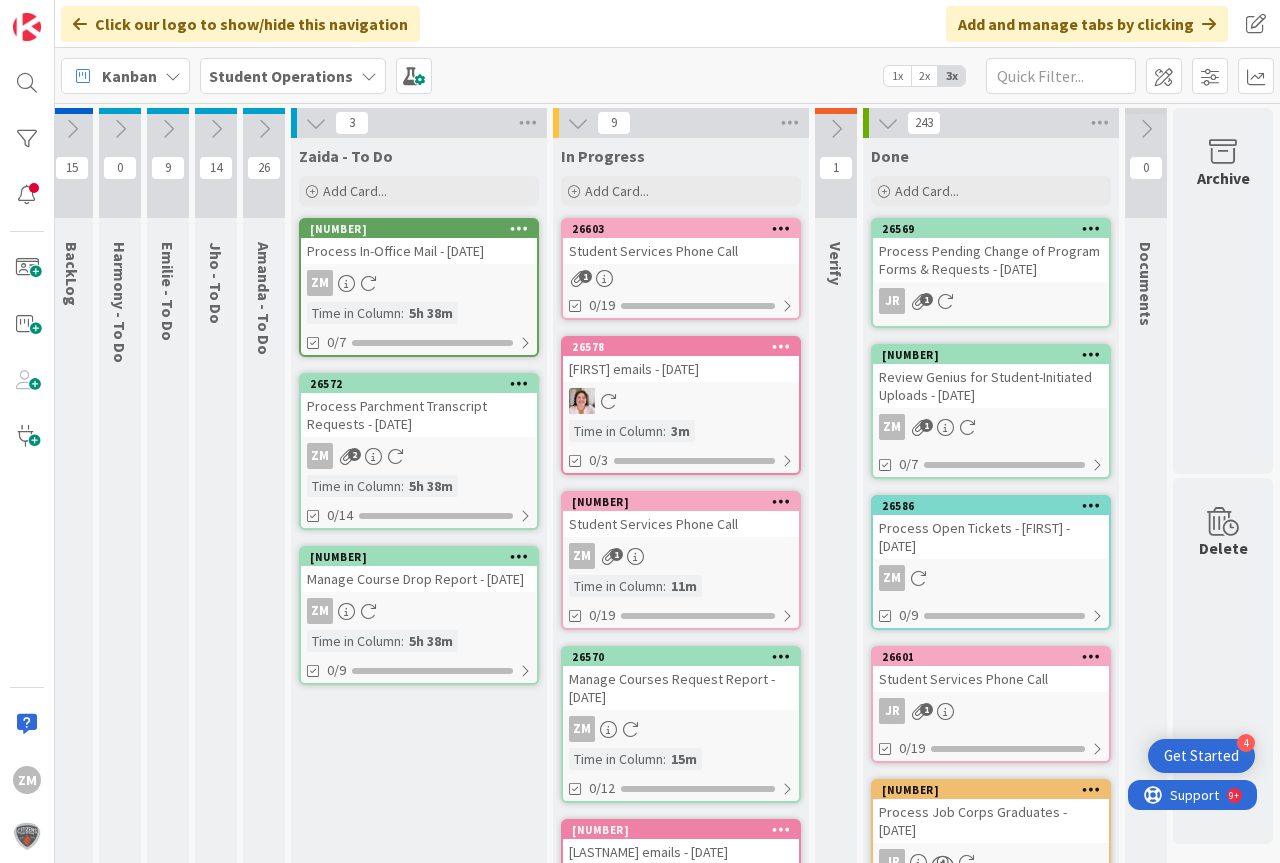 click on "1" at bounding box center [681, 278] 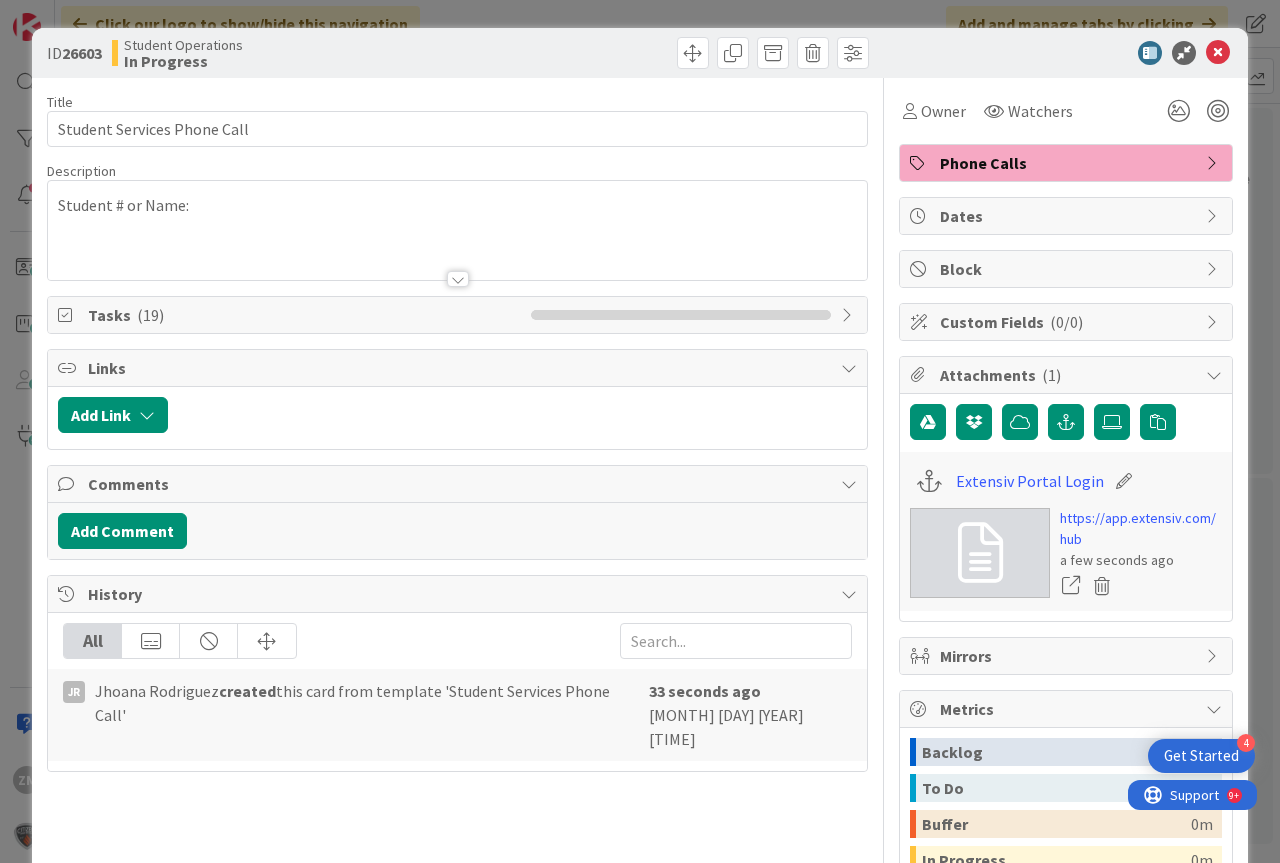 scroll, scrollTop: 0, scrollLeft: 0, axis: both 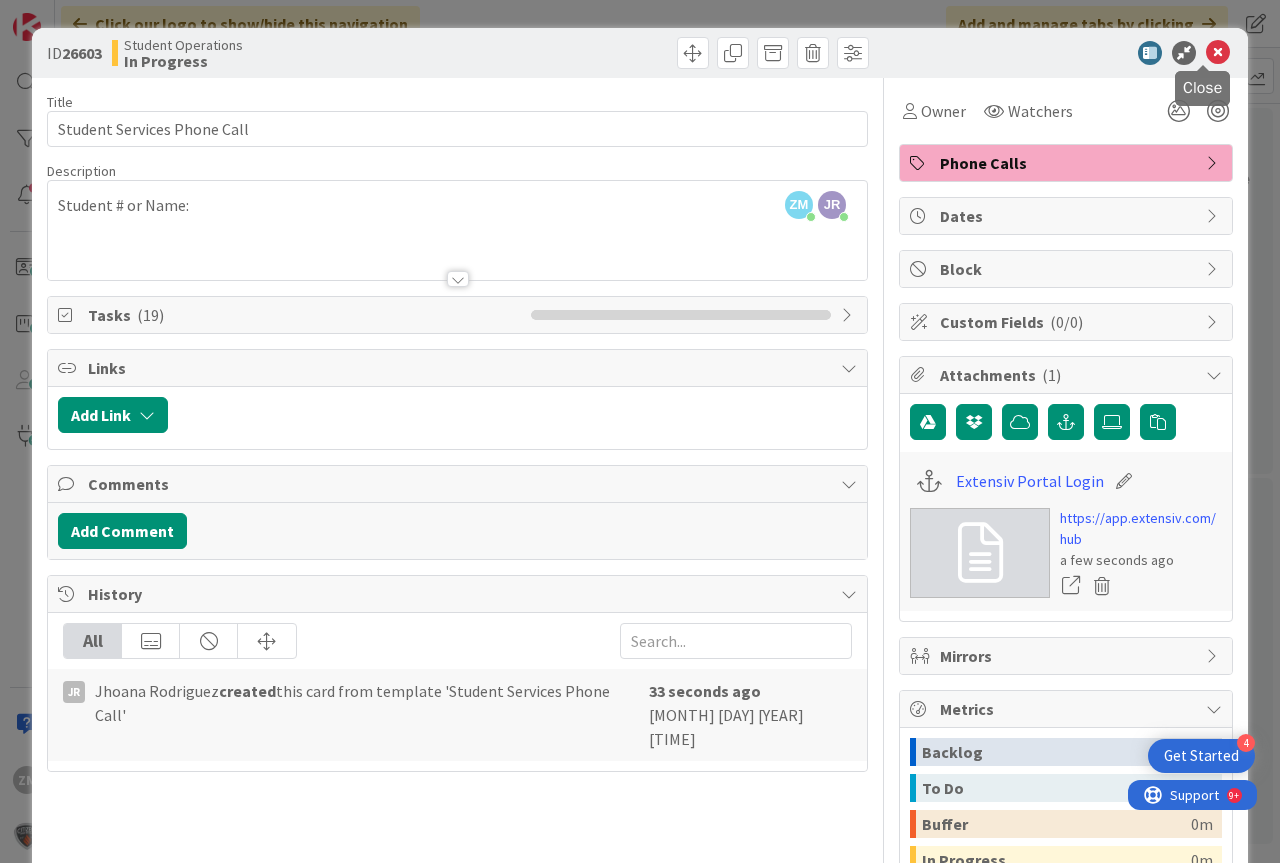 click at bounding box center (1218, 53) 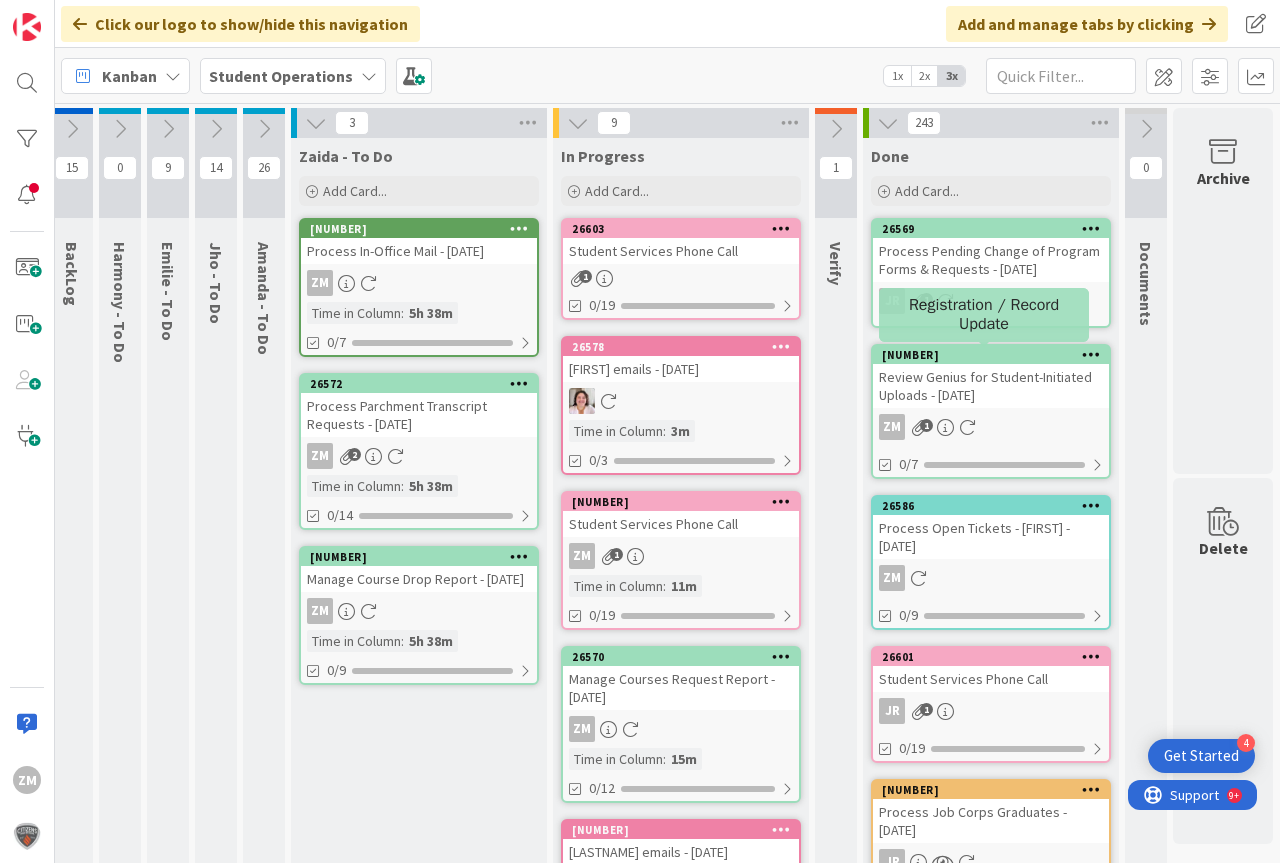 scroll, scrollTop: 0, scrollLeft: 0, axis: both 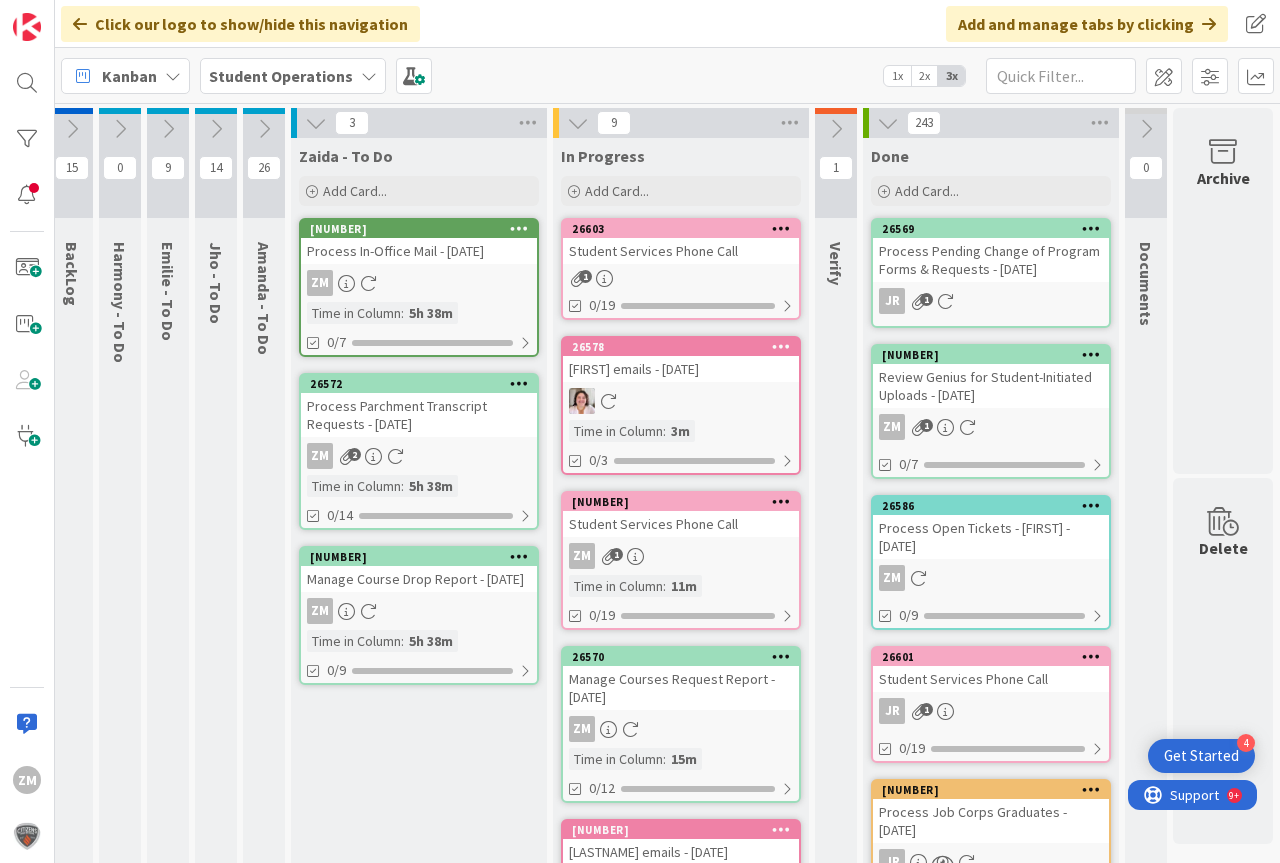 click on "ZM 1" at bounding box center (681, 556) 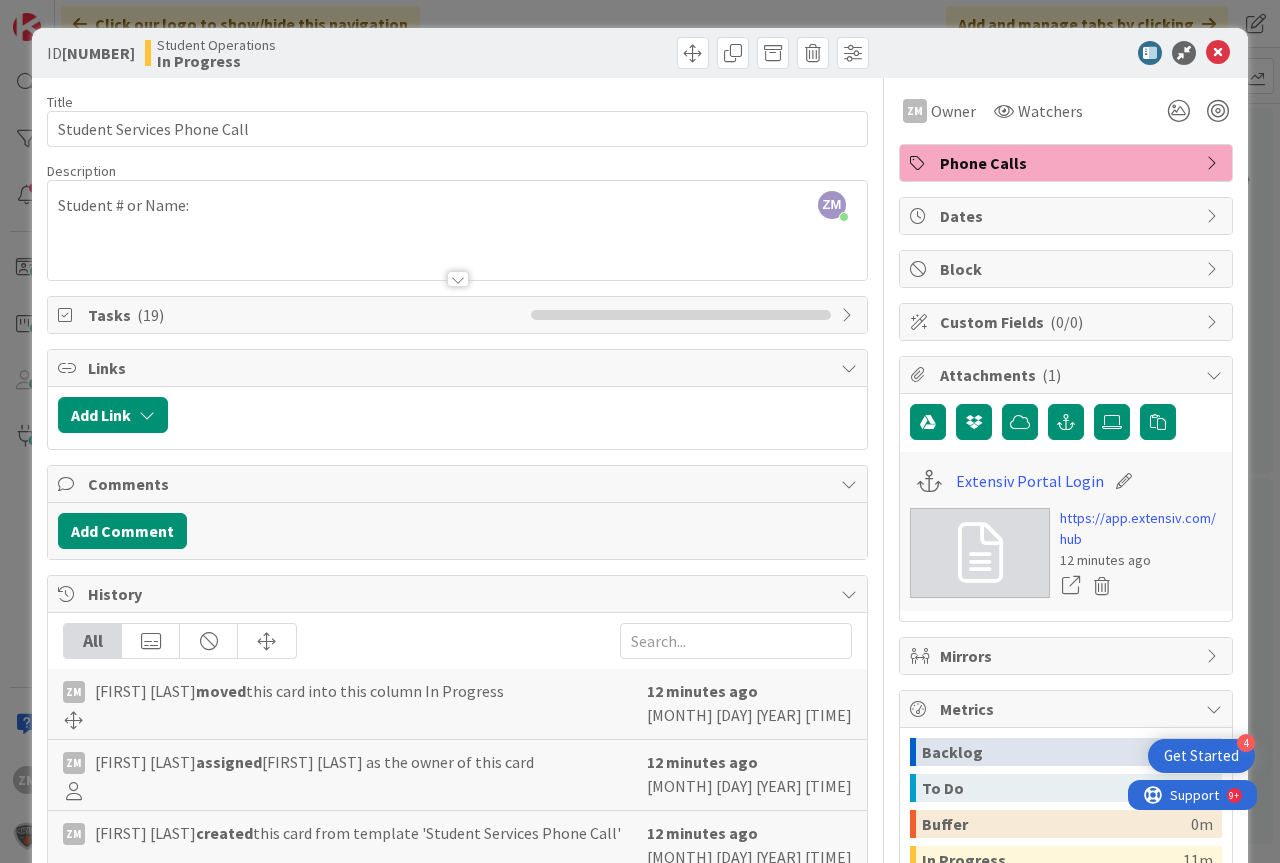 scroll, scrollTop: 0, scrollLeft: 0, axis: both 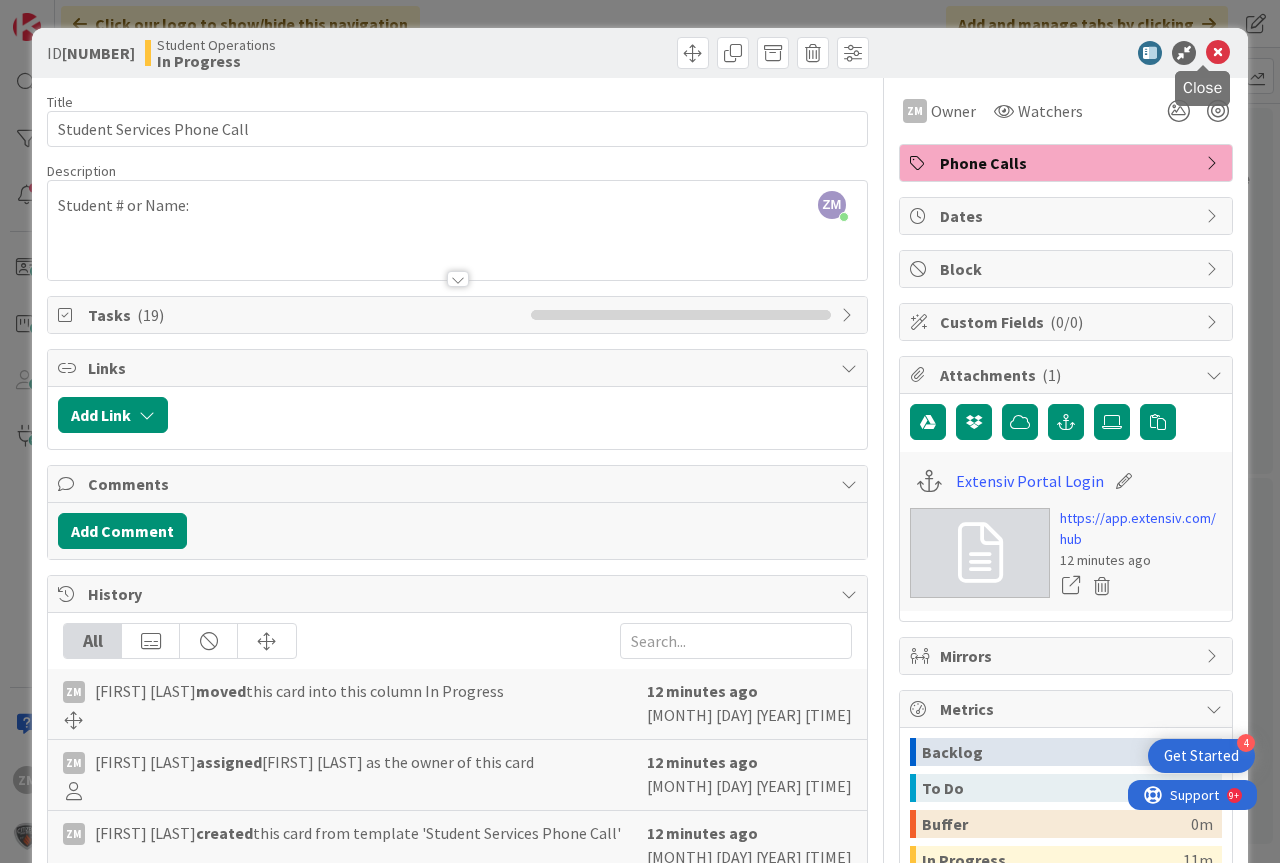 click at bounding box center (1218, 53) 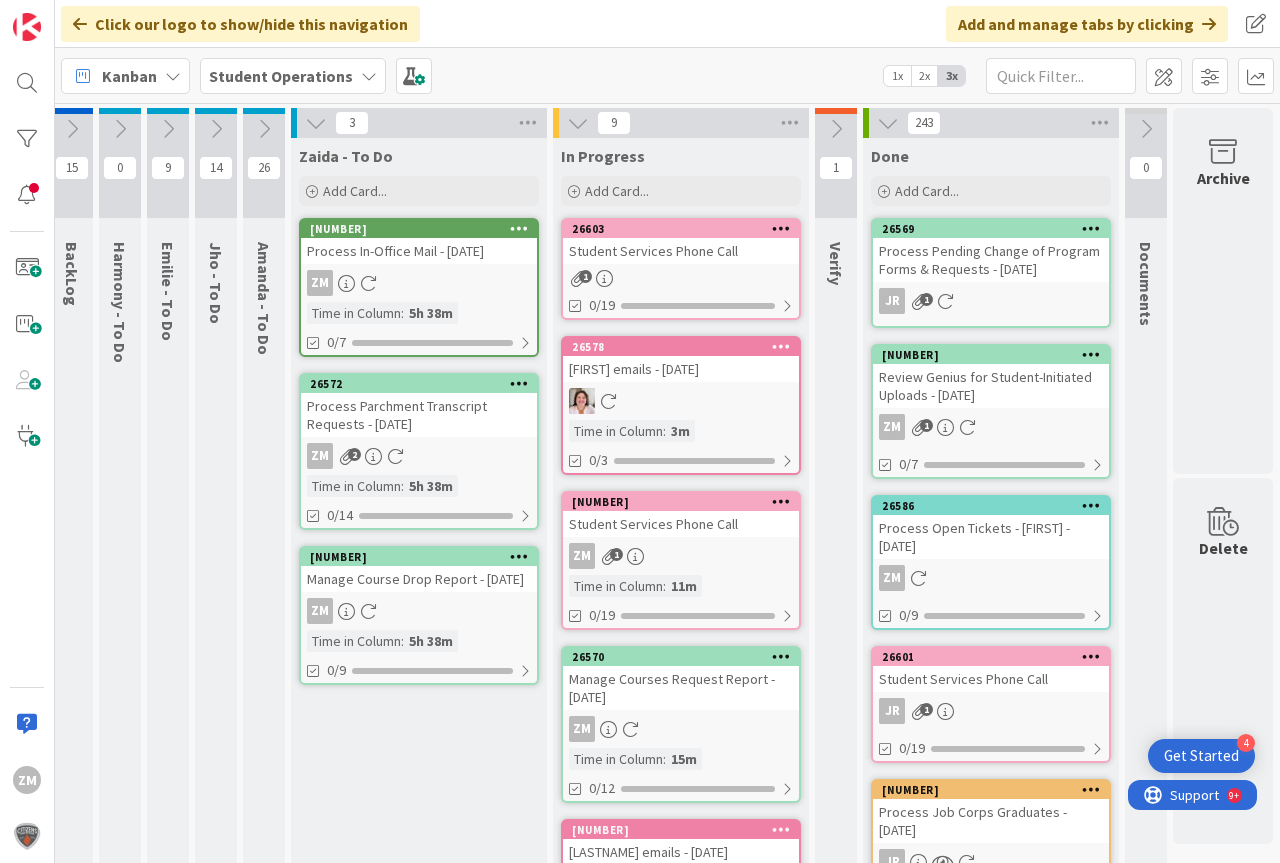 scroll, scrollTop: 0, scrollLeft: 0, axis: both 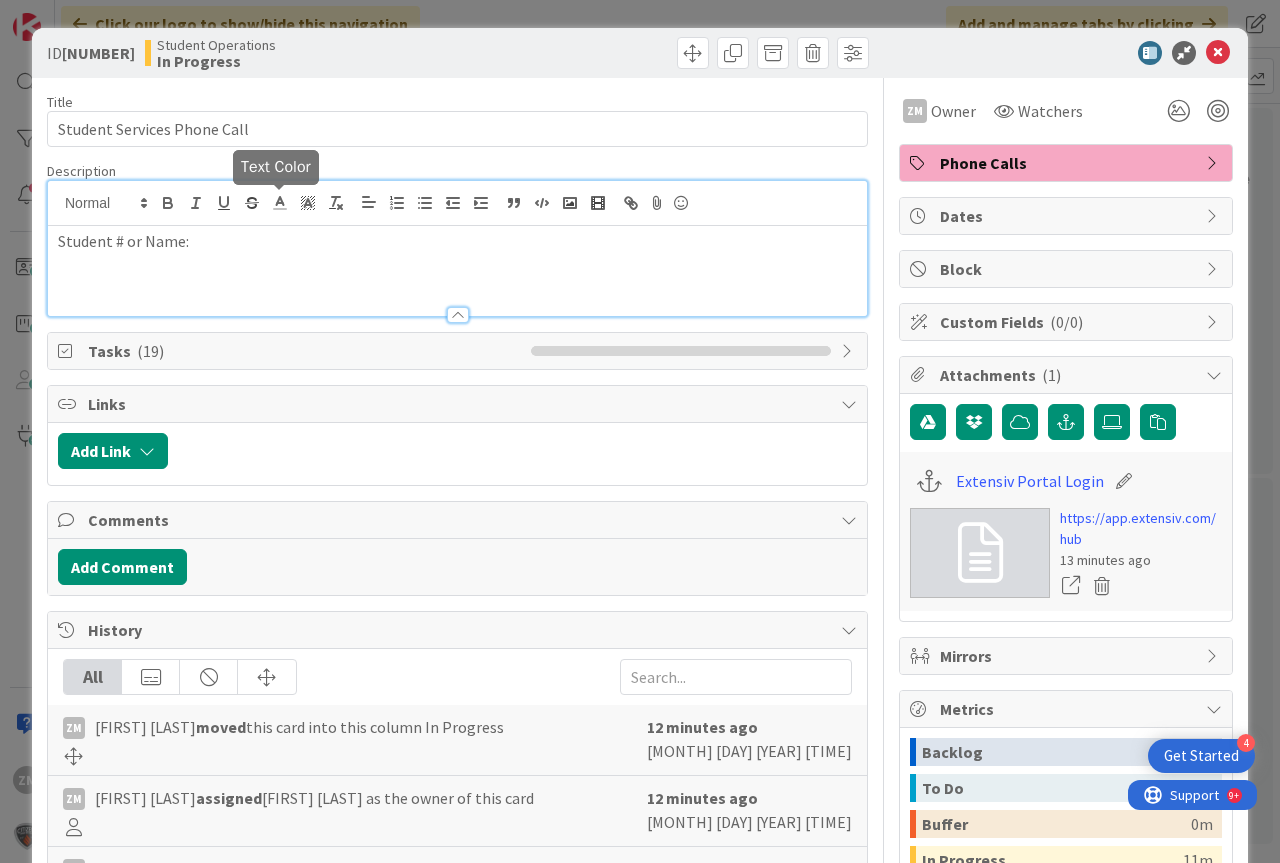click on "Student # or Name:" at bounding box center [457, 248] 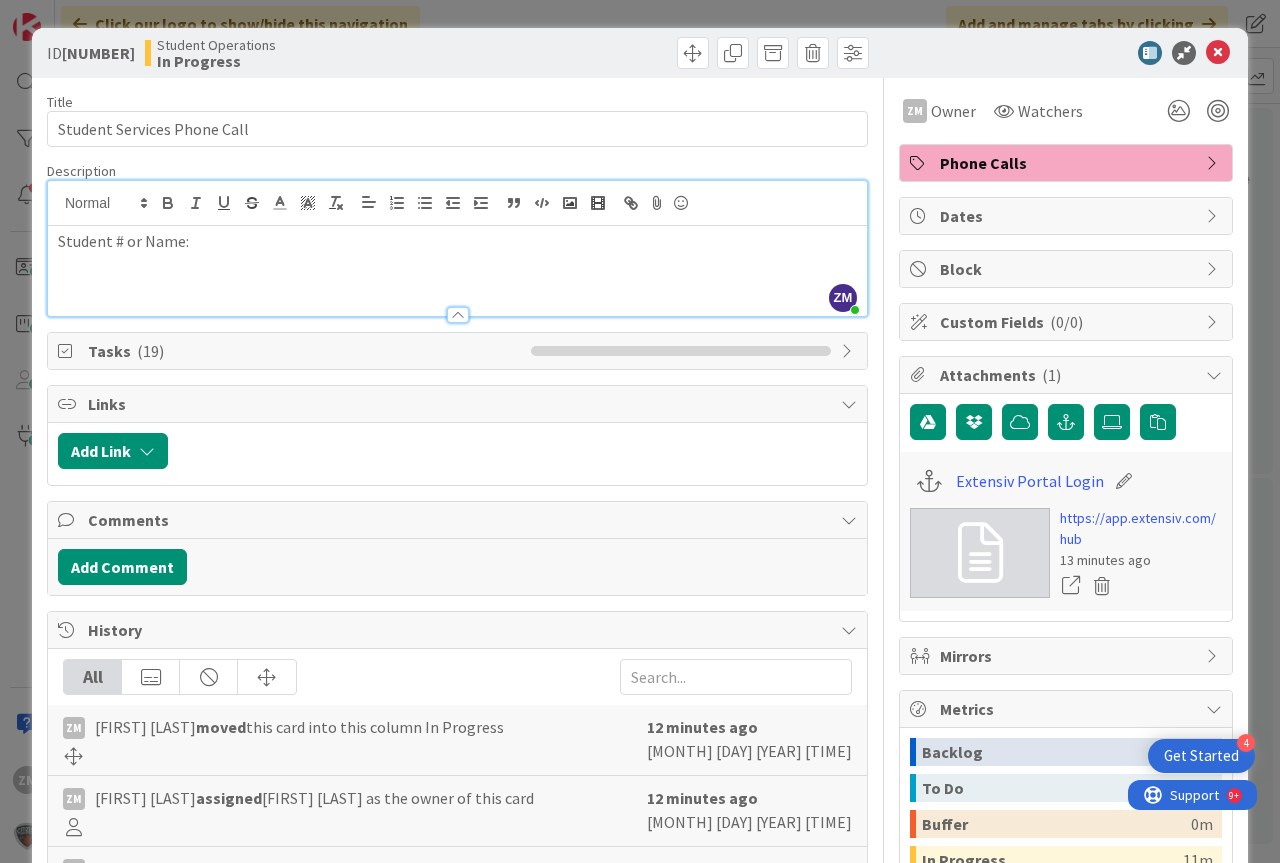 type 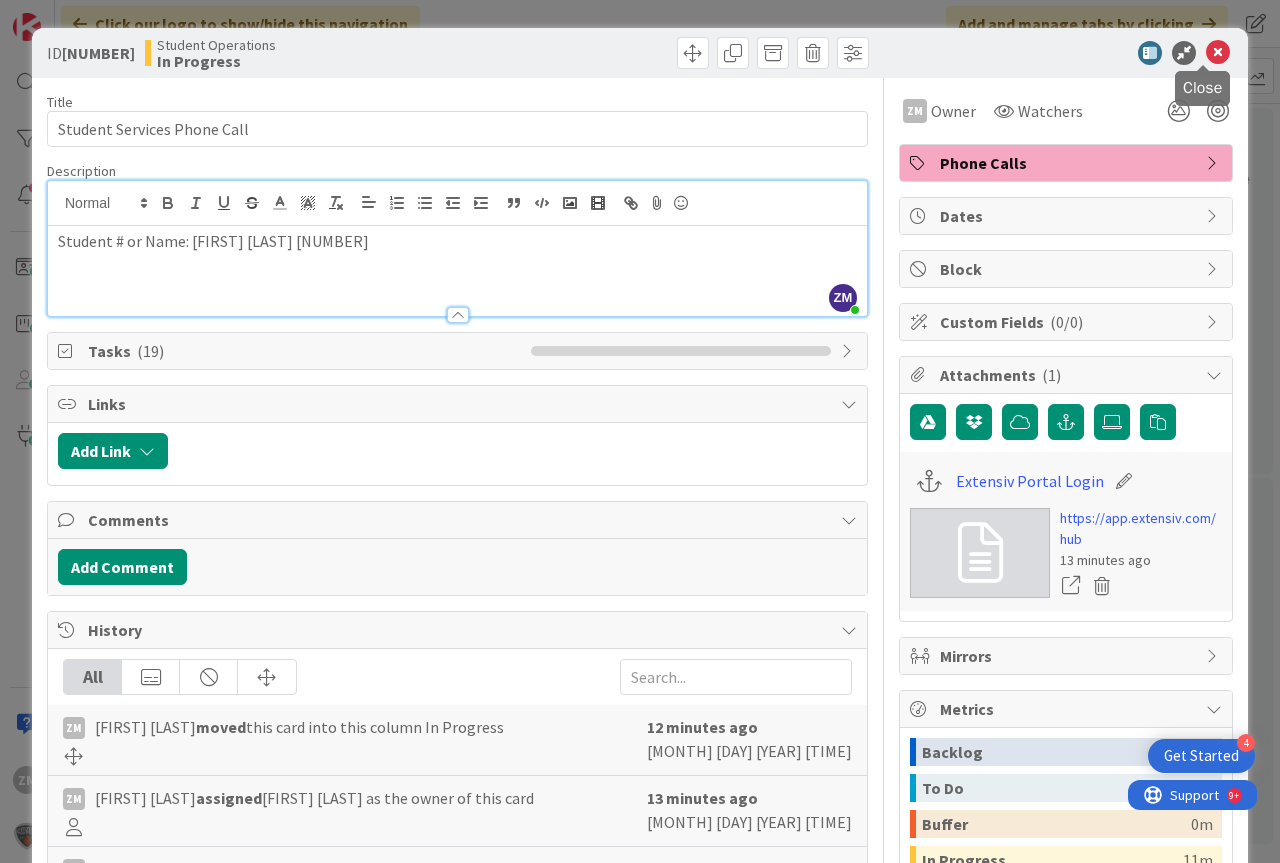 click at bounding box center [1218, 53] 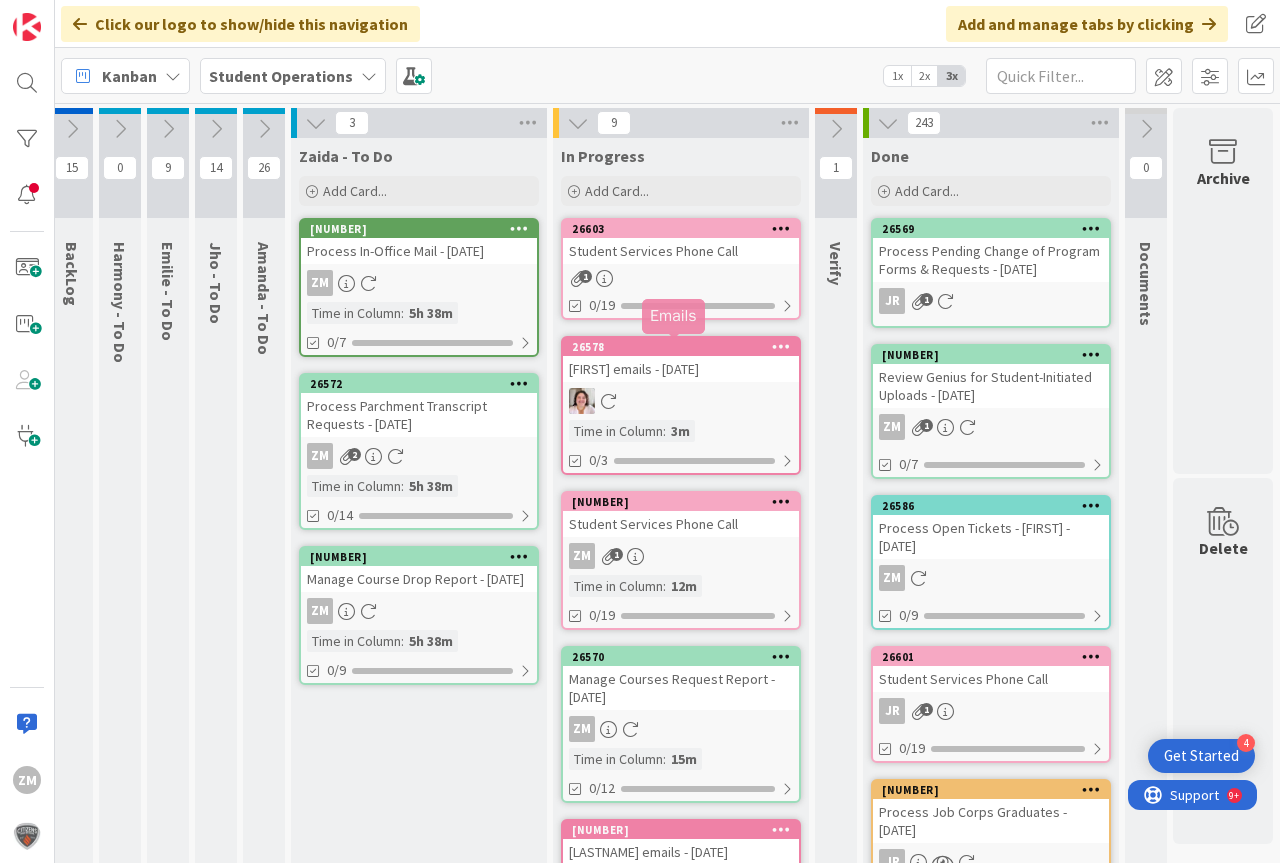 scroll, scrollTop: 0, scrollLeft: 0, axis: both 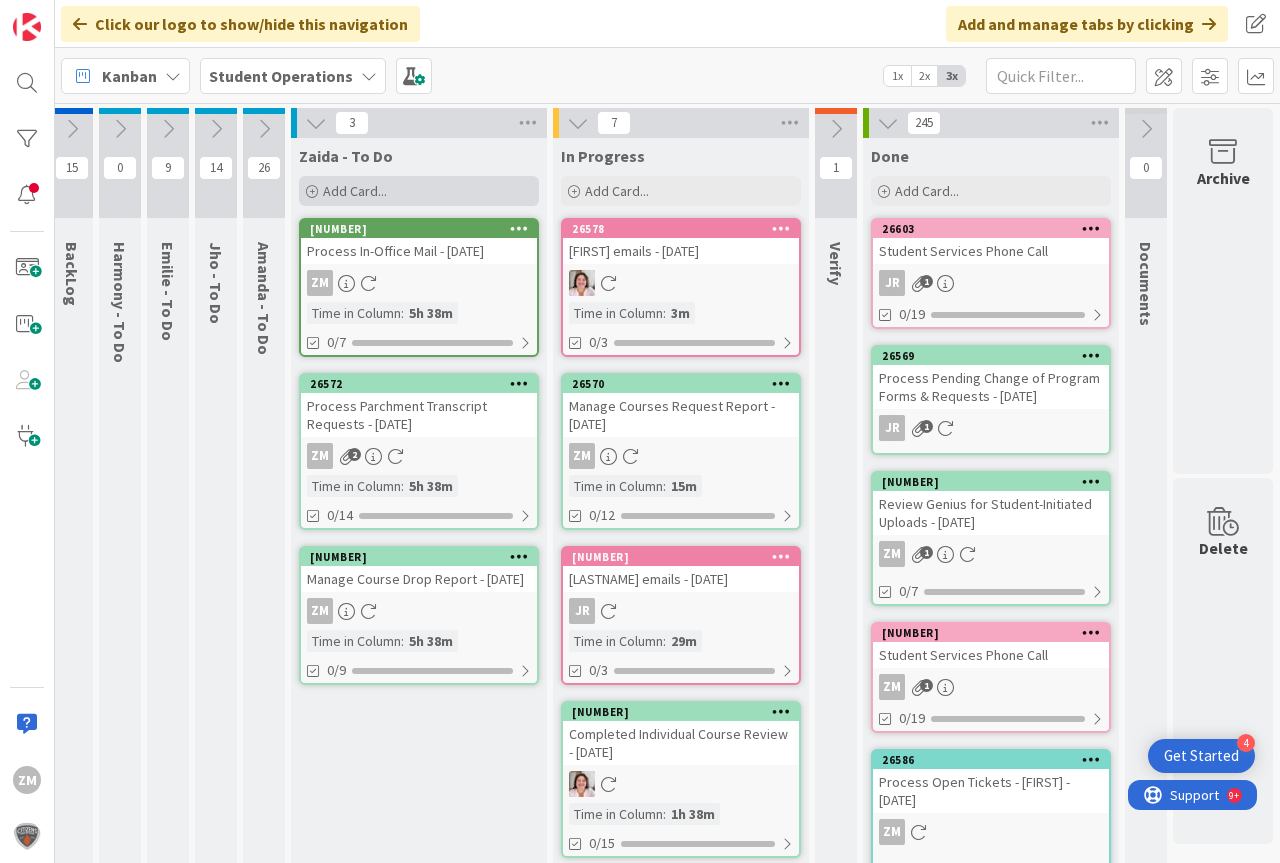 click on "Add Card..." at bounding box center [355, 191] 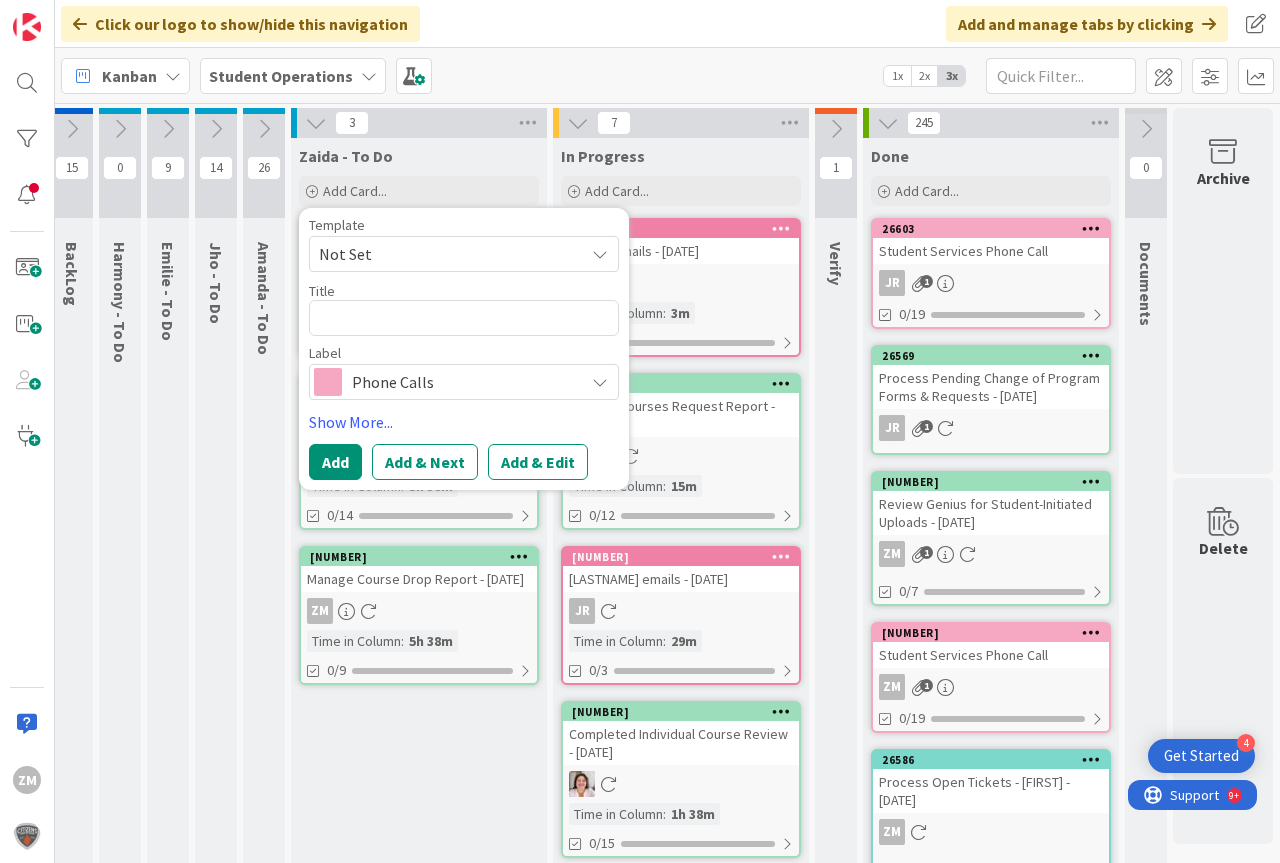 click at bounding box center [600, 254] 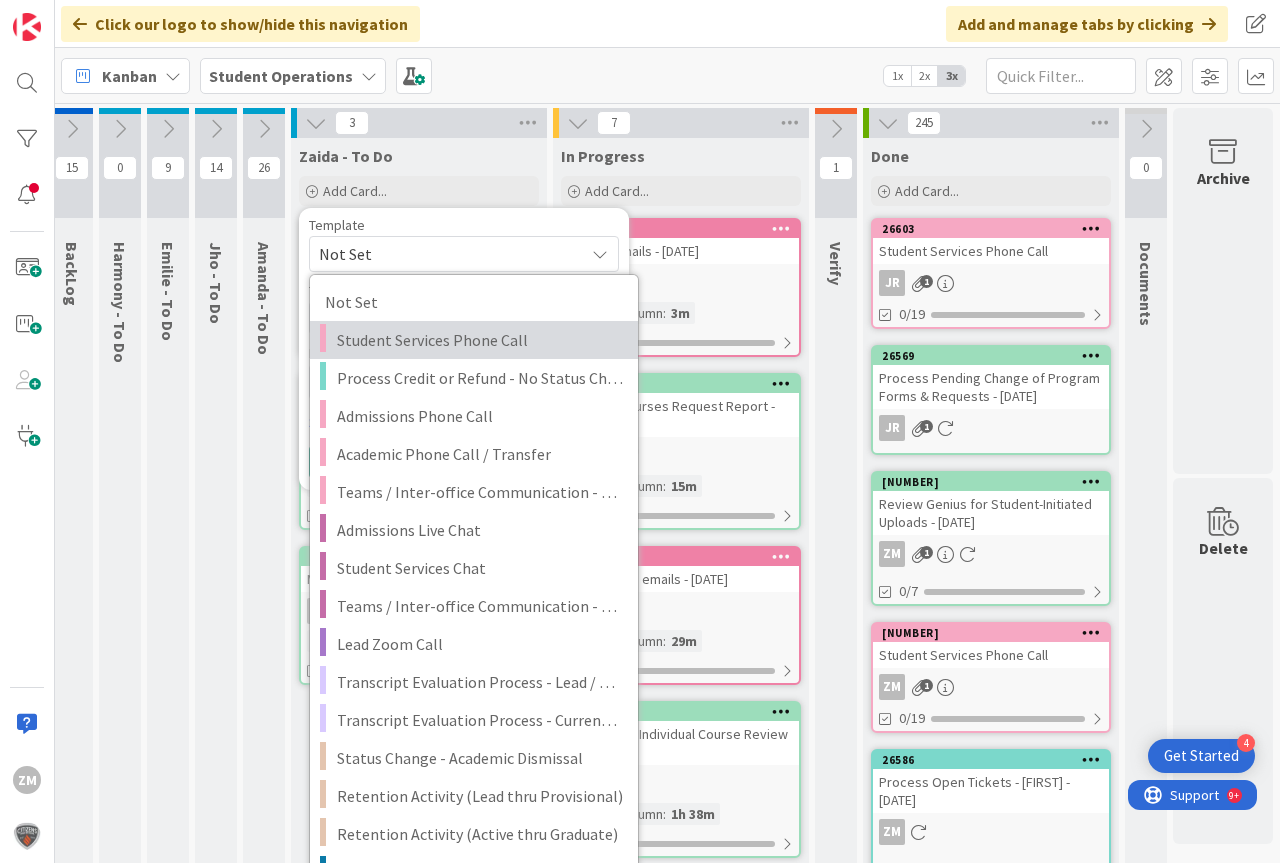 click on "Student Services Phone Call" at bounding box center (480, 340) 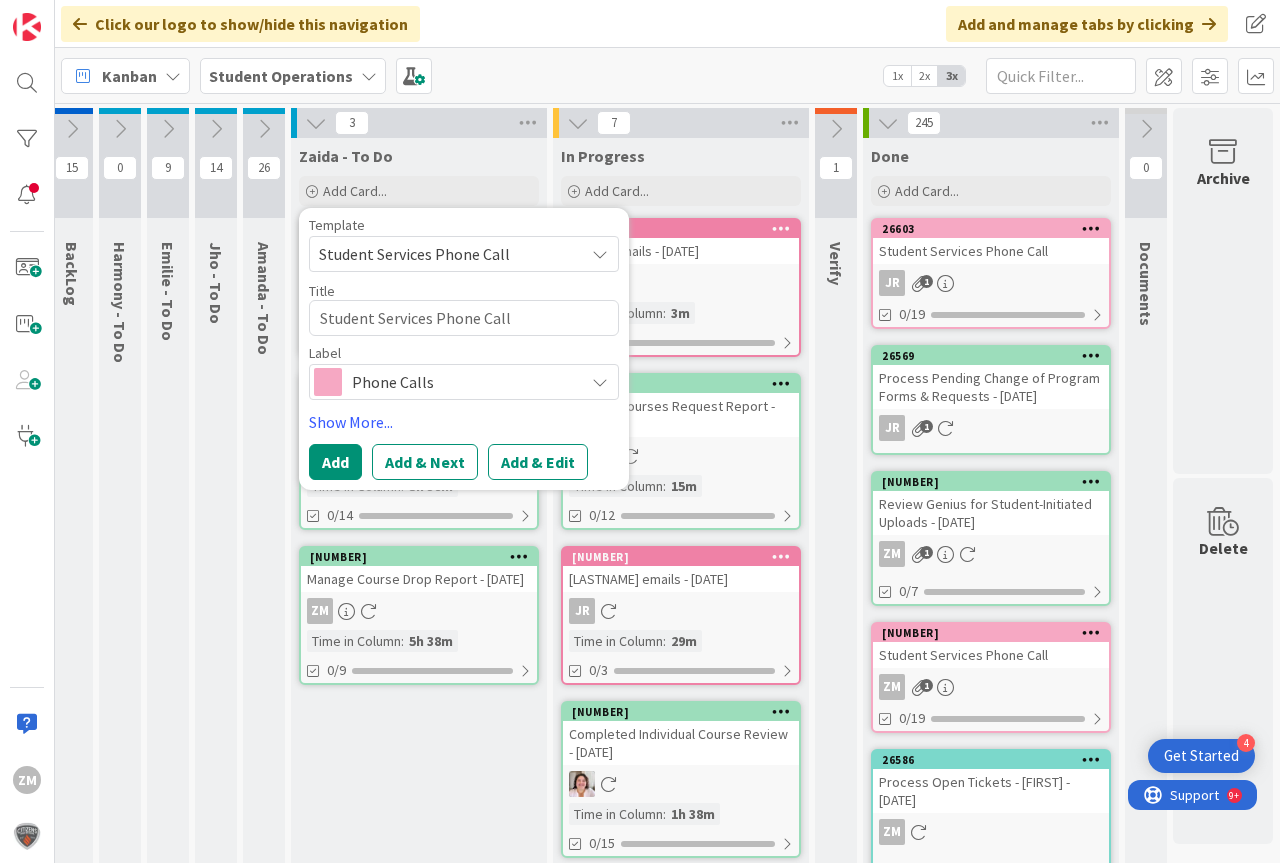 click on "Add & Edit" at bounding box center (538, 462) 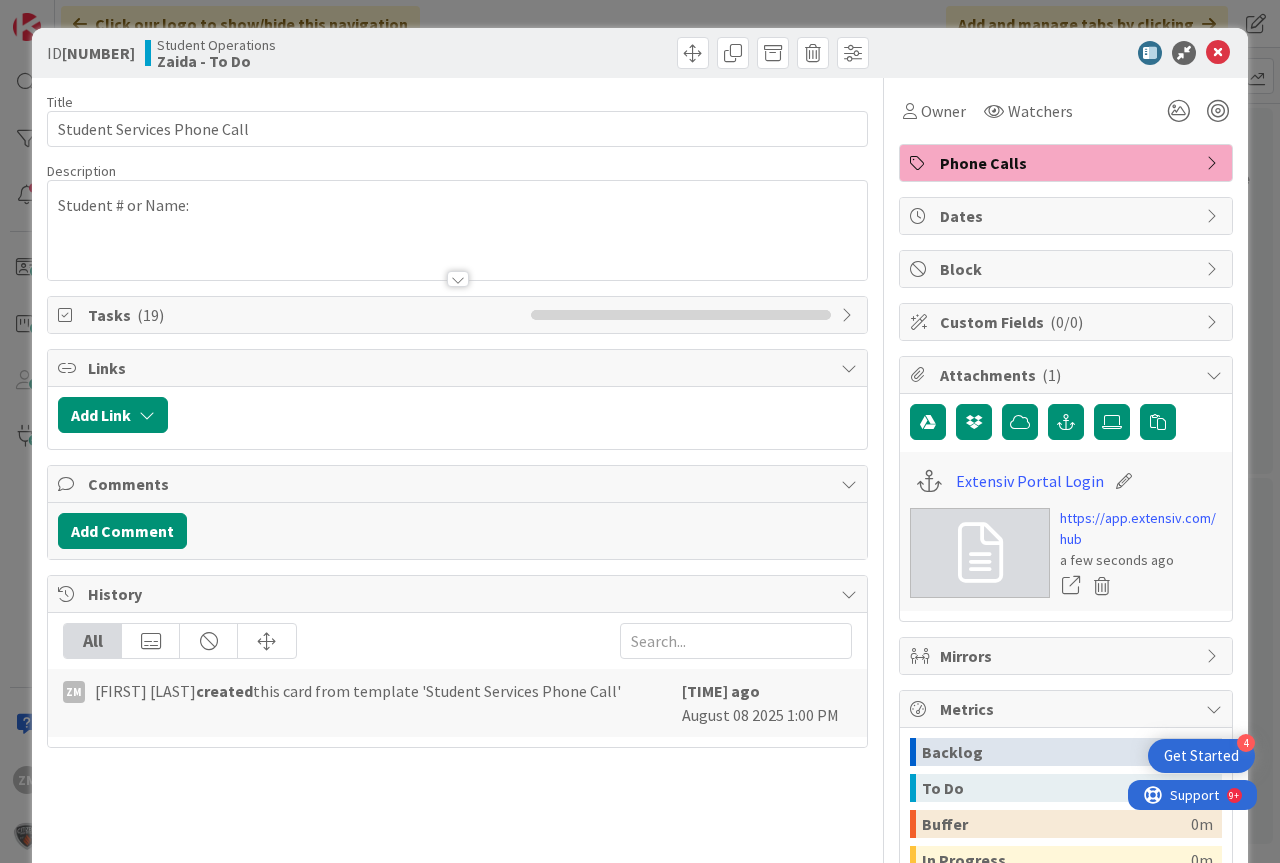 scroll, scrollTop: 0, scrollLeft: 0, axis: both 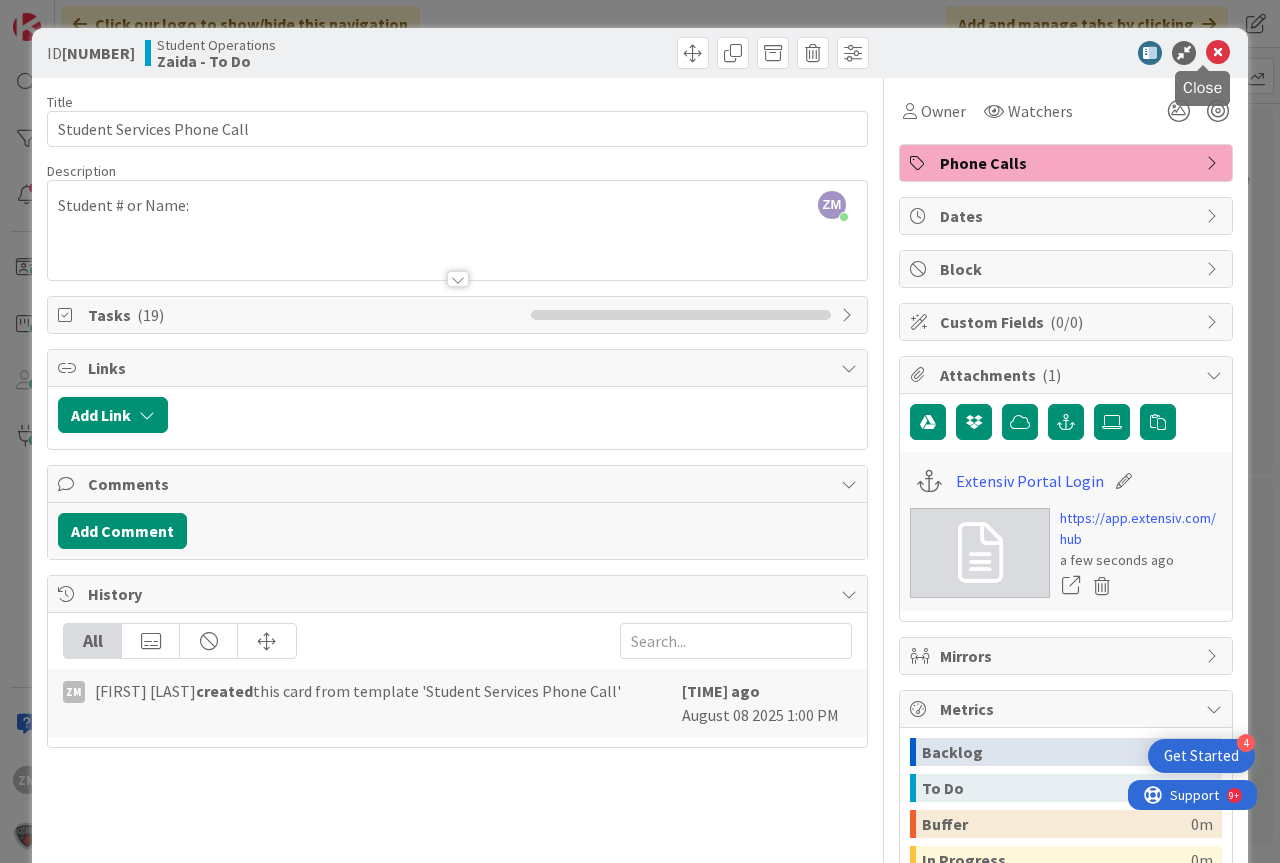 click at bounding box center [1218, 53] 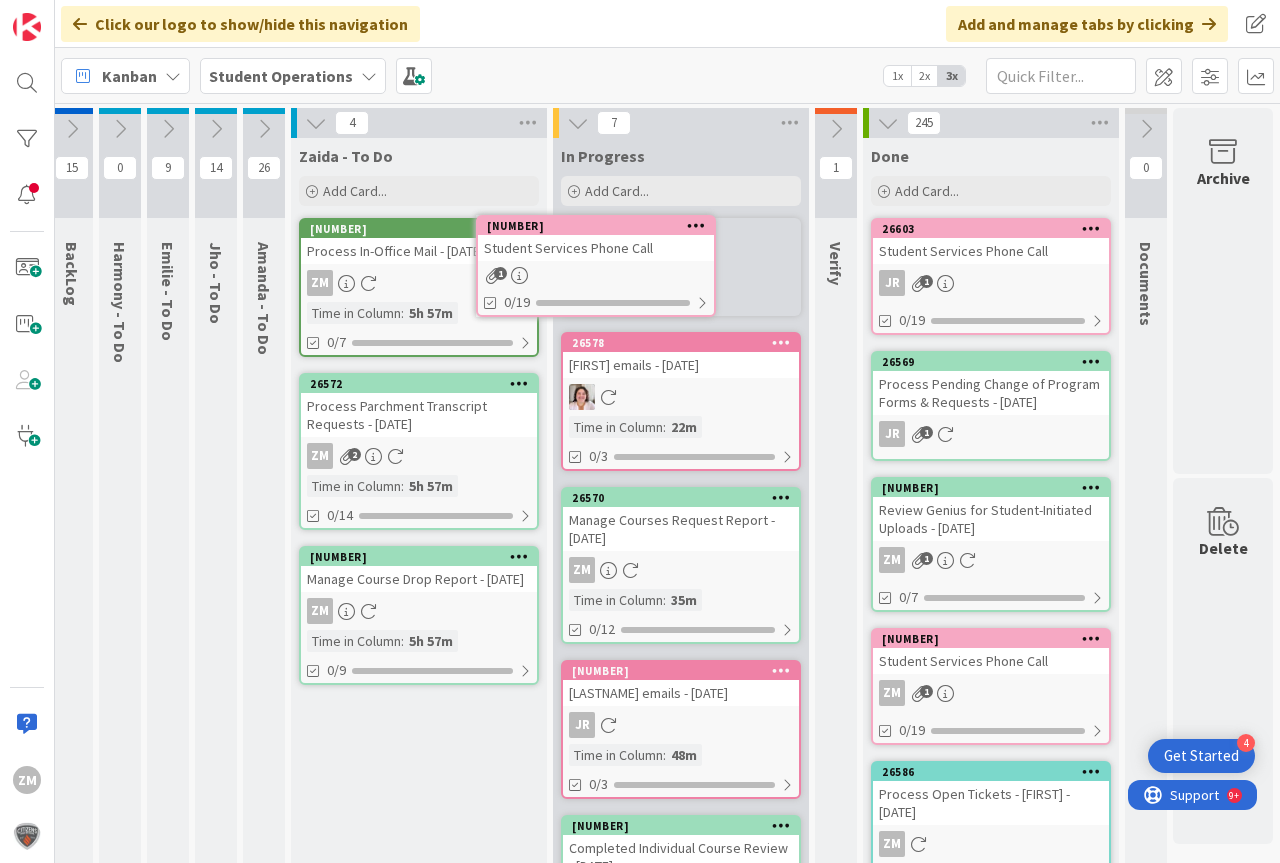 scroll, scrollTop: 0, scrollLeft: 0, axis: both 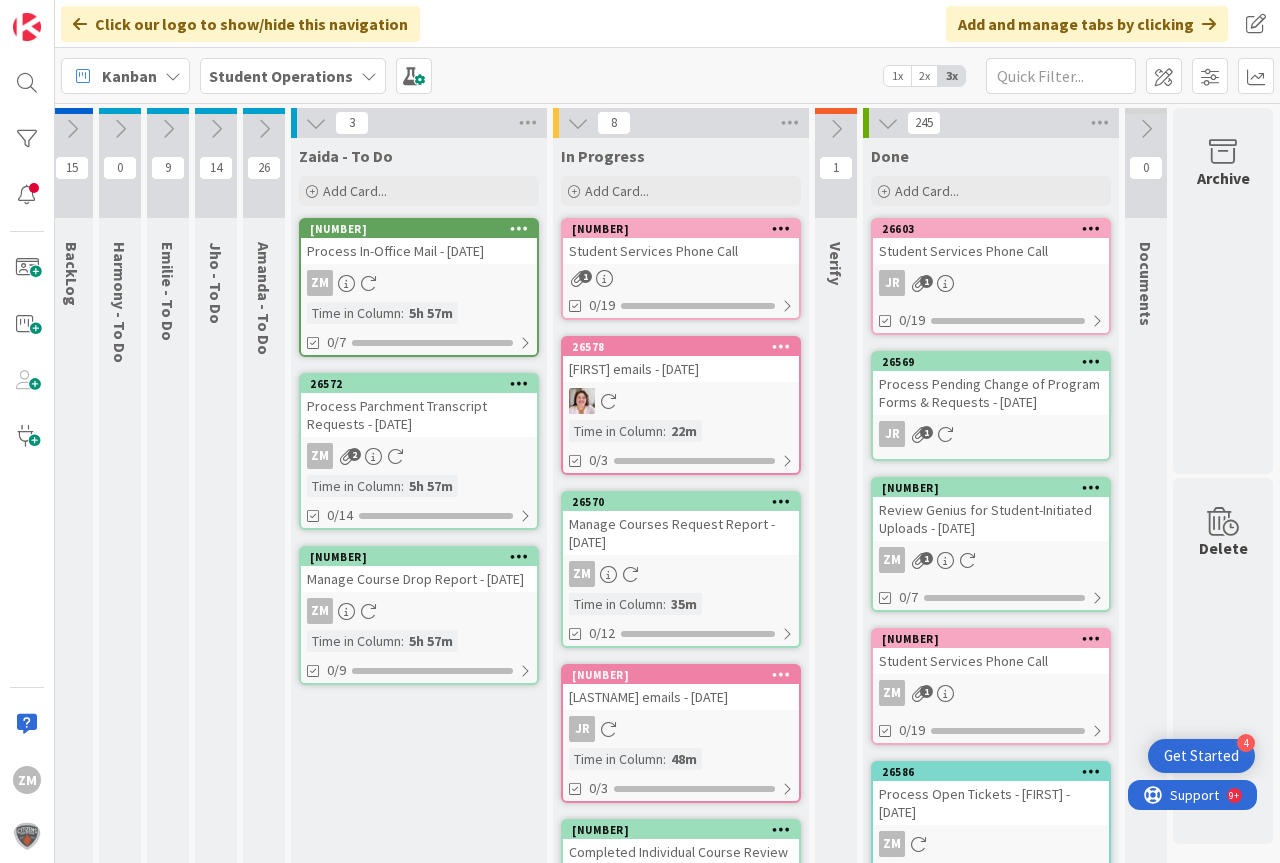 click at bounding box center (781, 228) 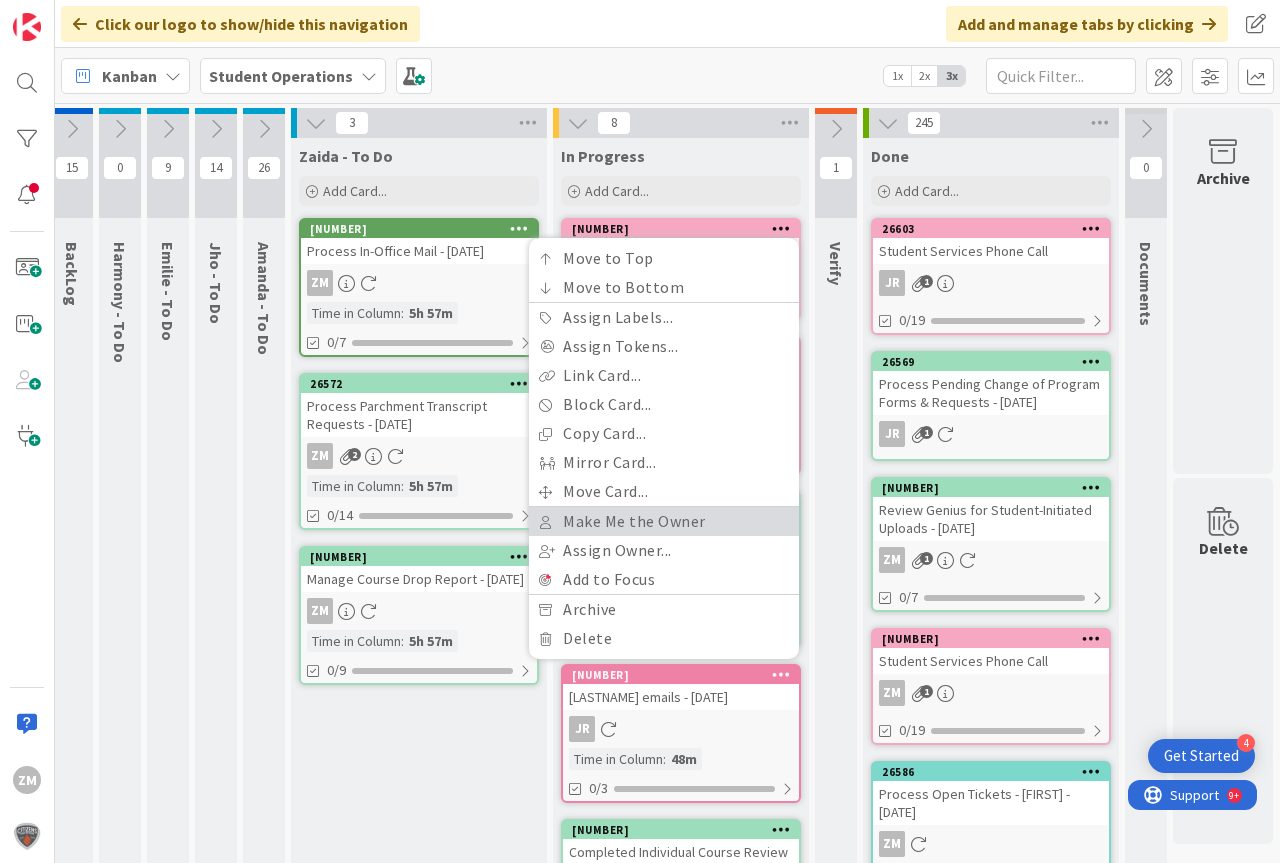 click on "Make Me the Owner" at bounding box center [664, 521] 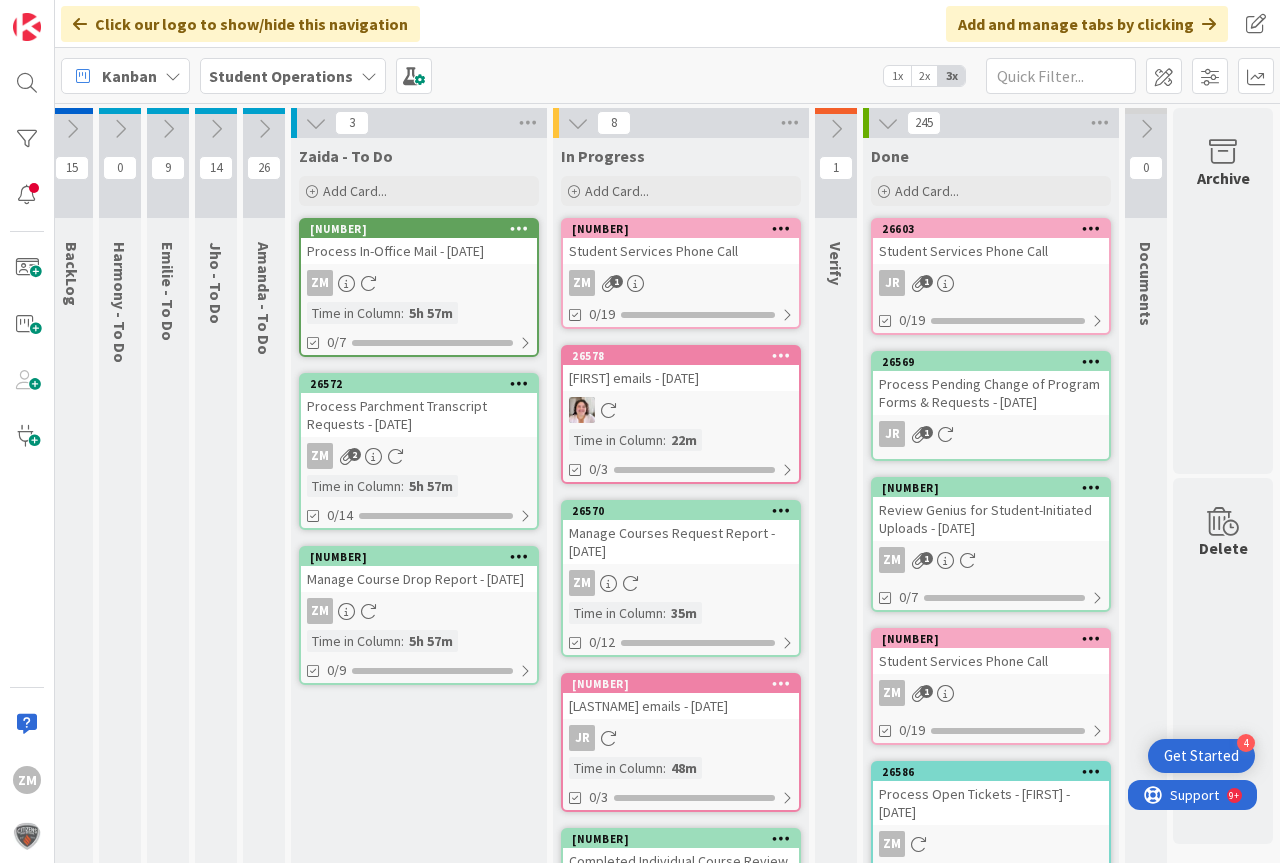 click on "Student Services Phone Call" at bounding box center [681, 251] 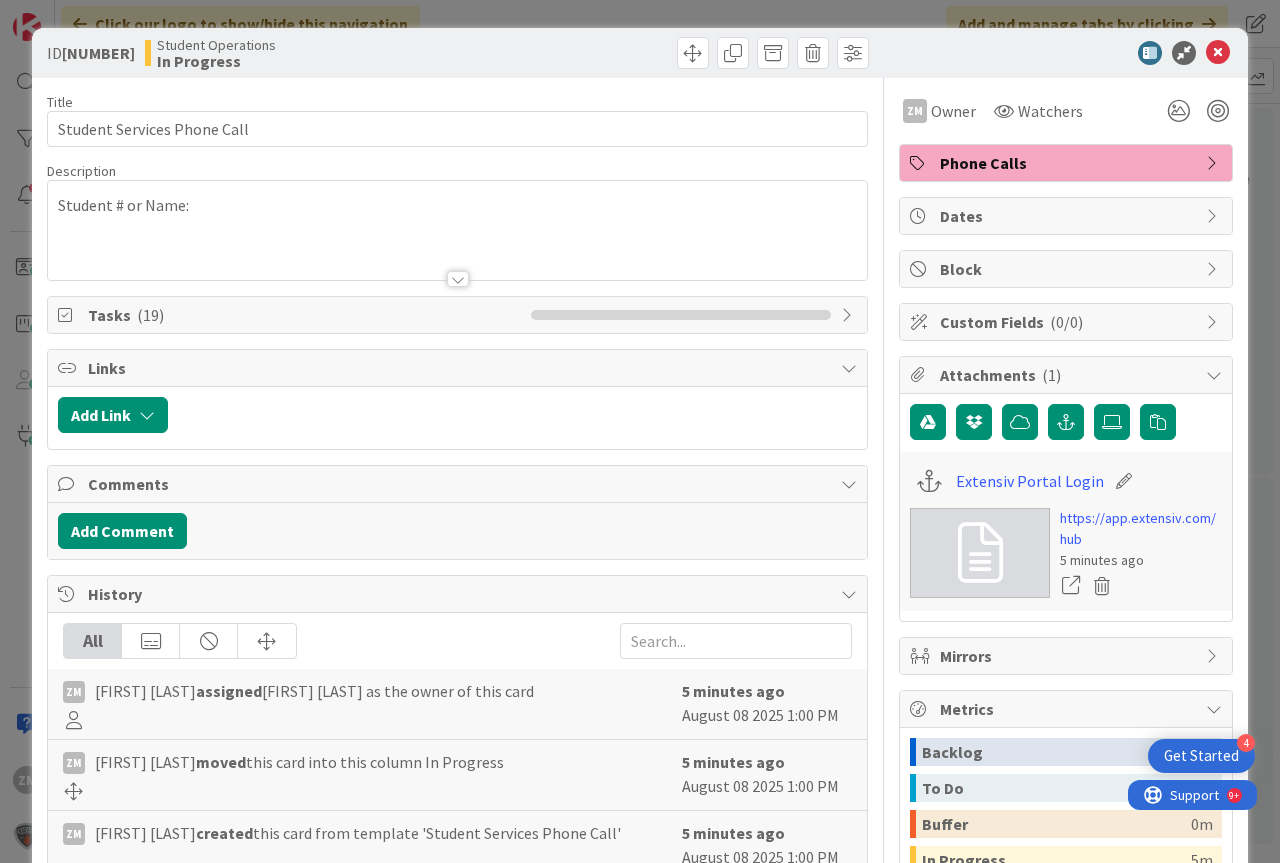 scroll, scrollTop: 0, scrollLeft: 0, axis: both 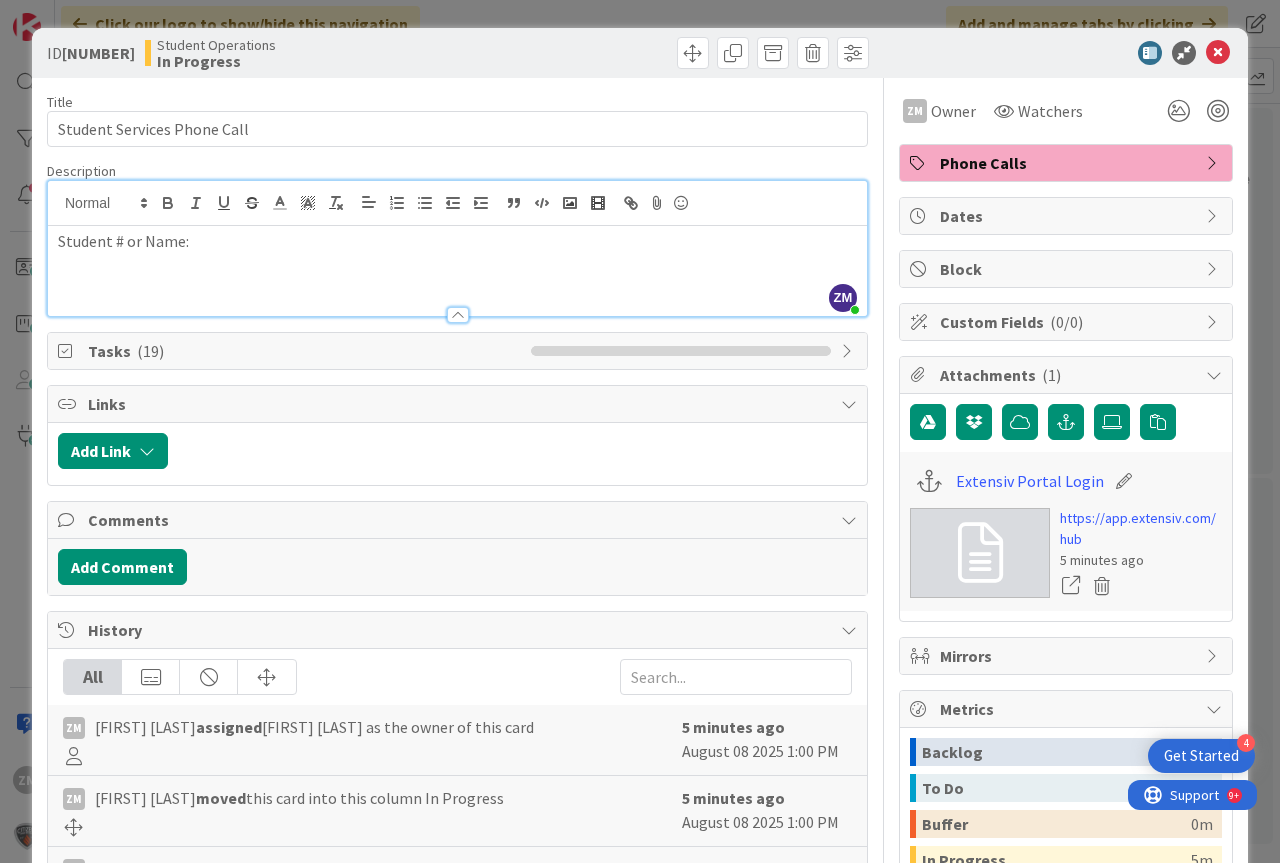 type 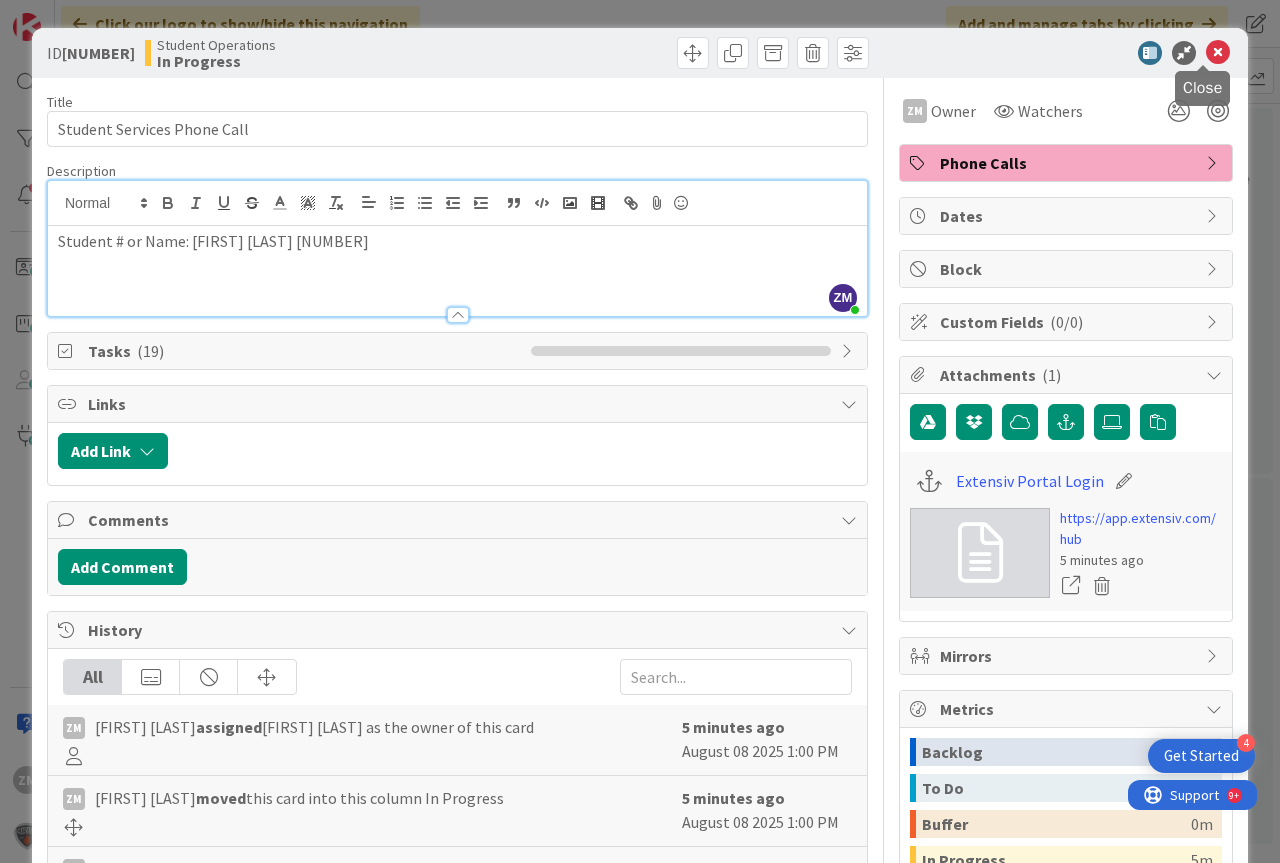click at bounding box center (1218, 53) 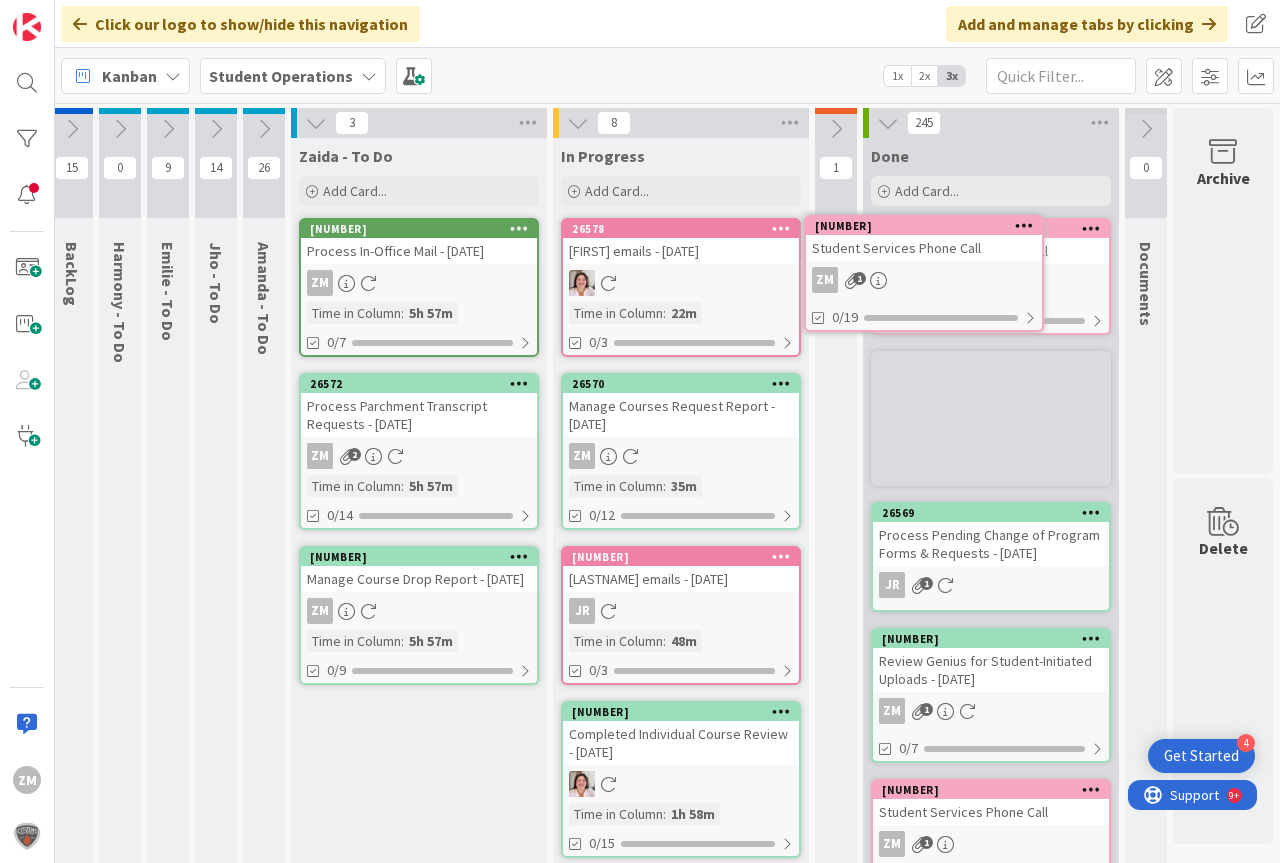 scroll, scrollTop: 0, scrollLeft: 0, axis: both 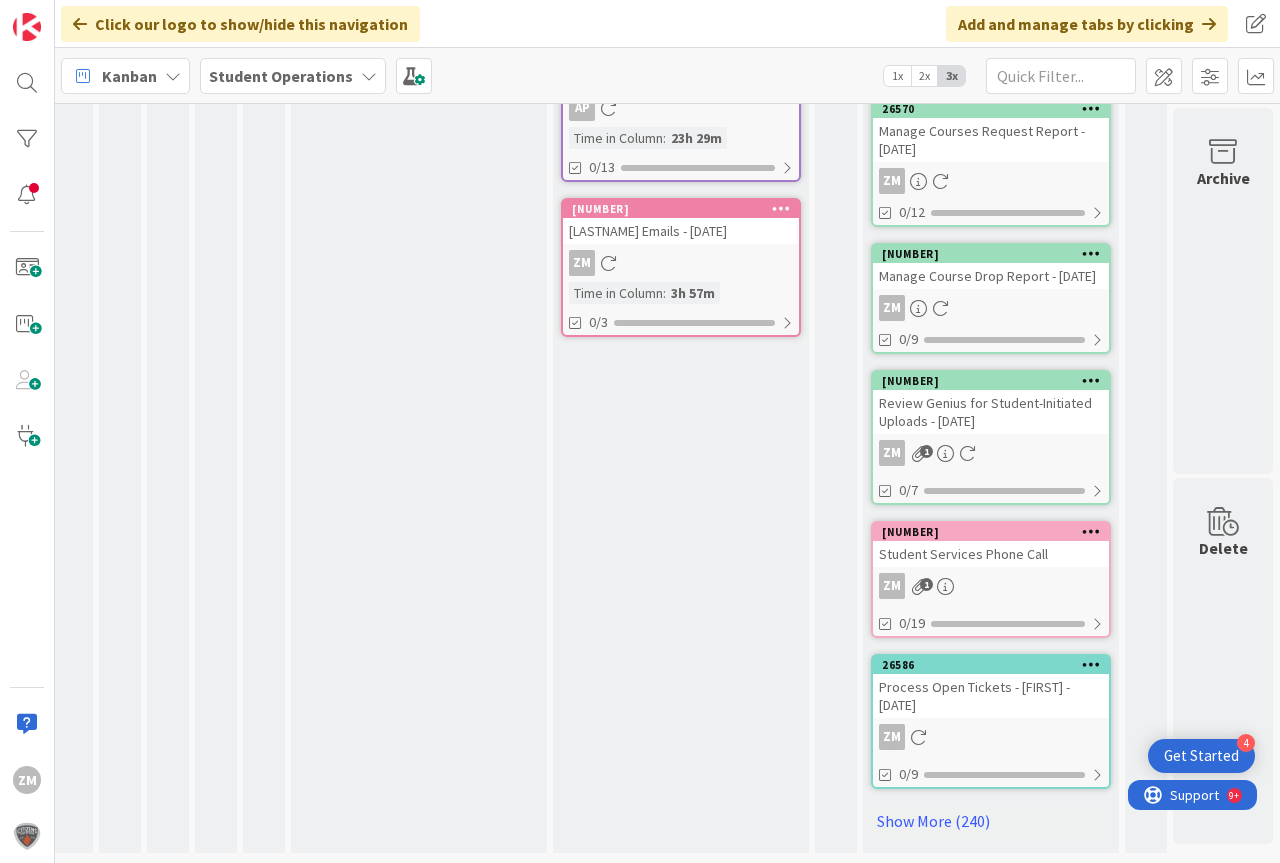 click on "Show More (240)" at bounding box center [991, 821] 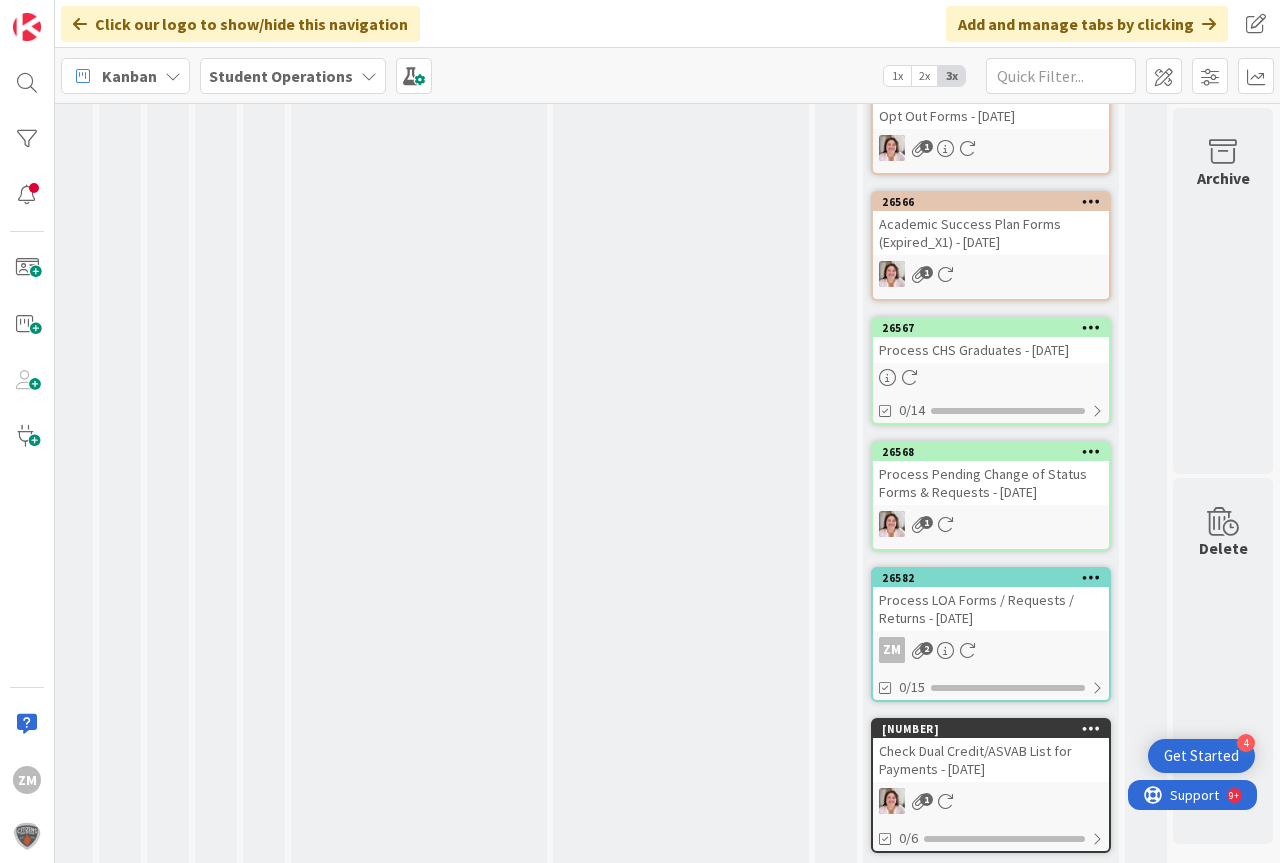 scroll, scrollTop: 2329, scrollLeft: 74, axis: both 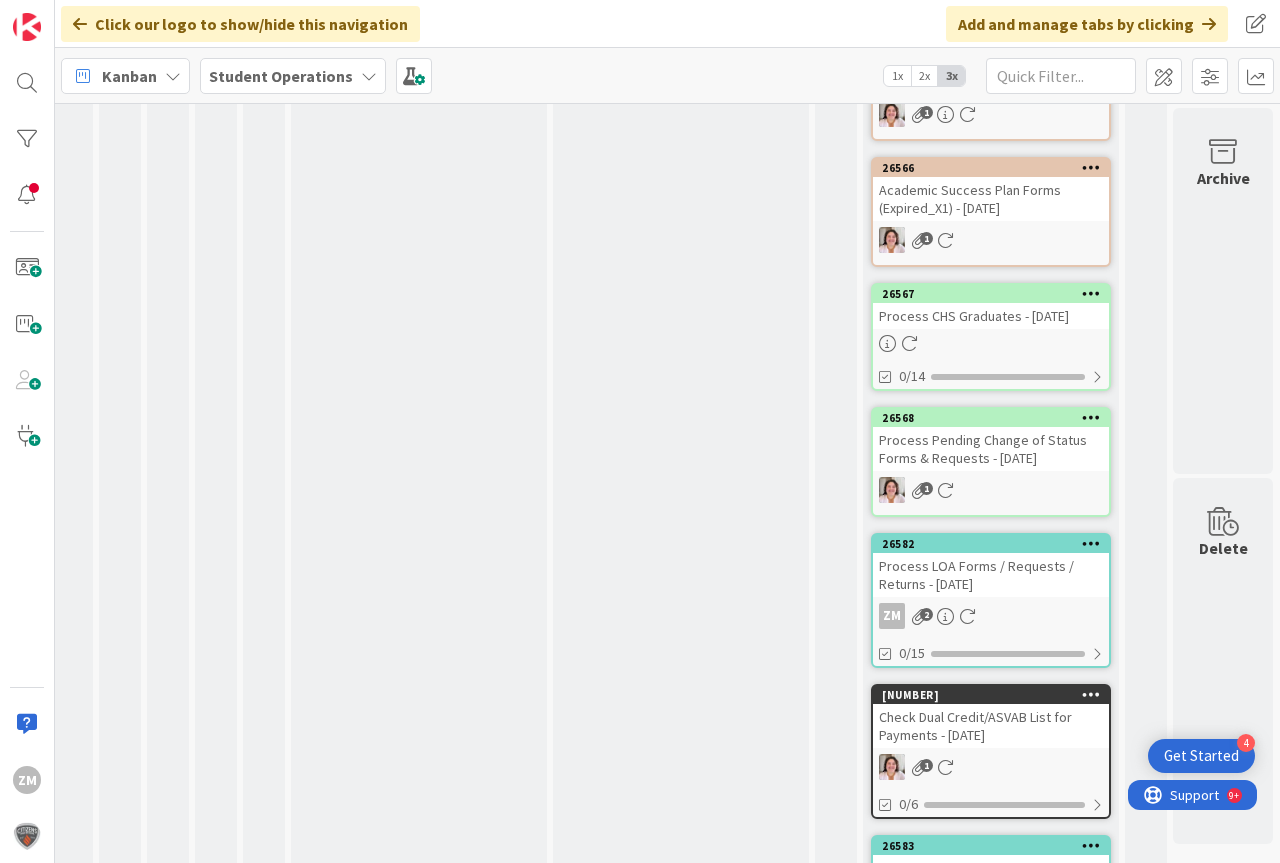 click on "Process LOA Forms / Requests / Returns - [DATE]" at bounding box center [991, 575] 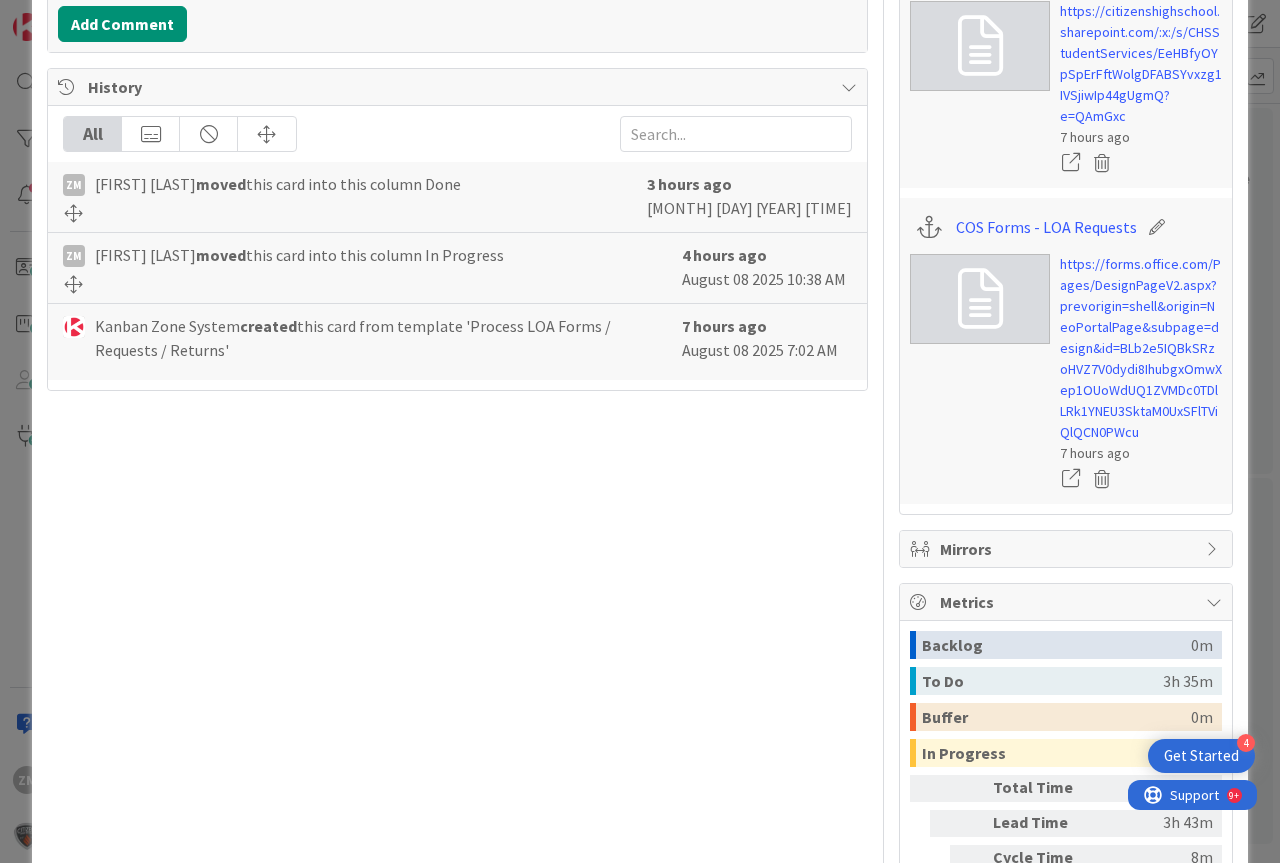 scroll, scrollTop: 0, scrollLeft: 0, axis: both 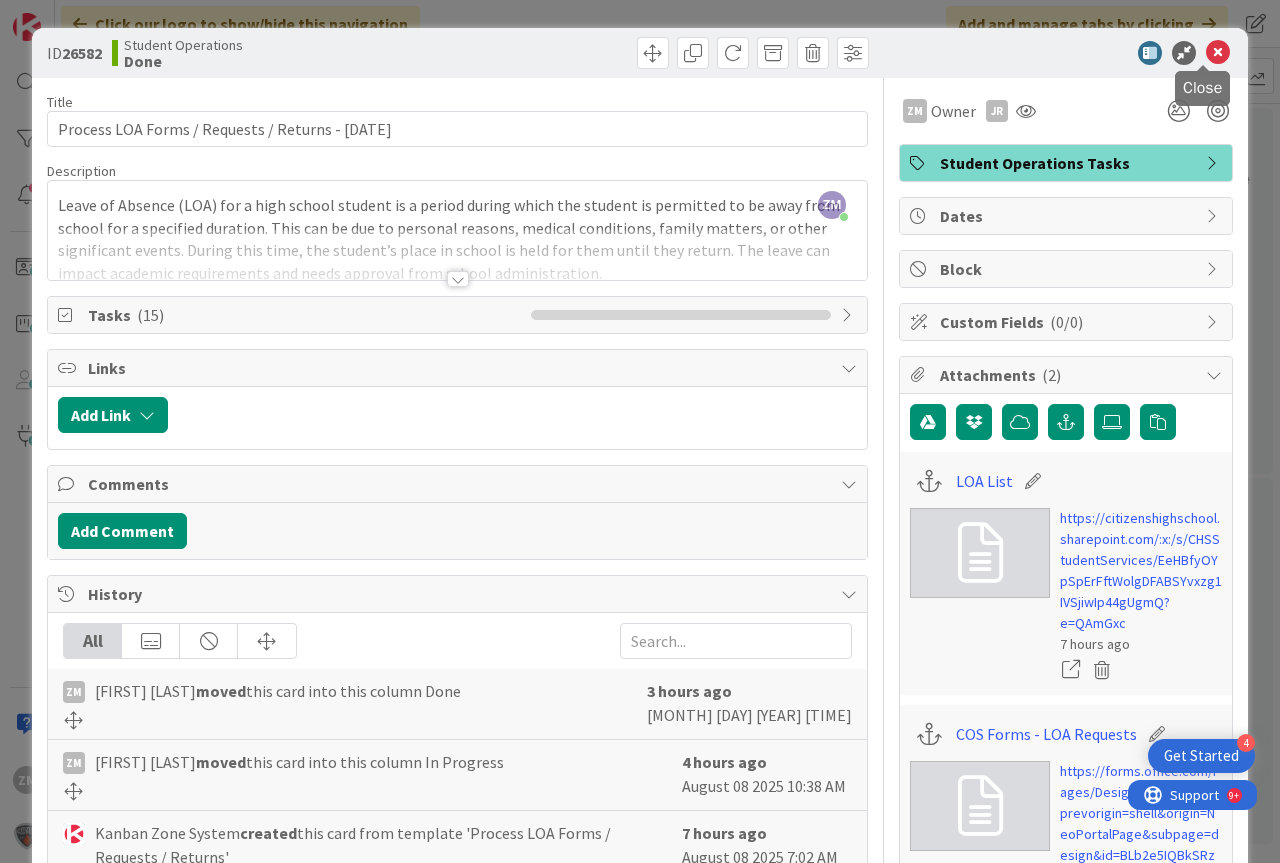 click at bounding box center [1218, 53] 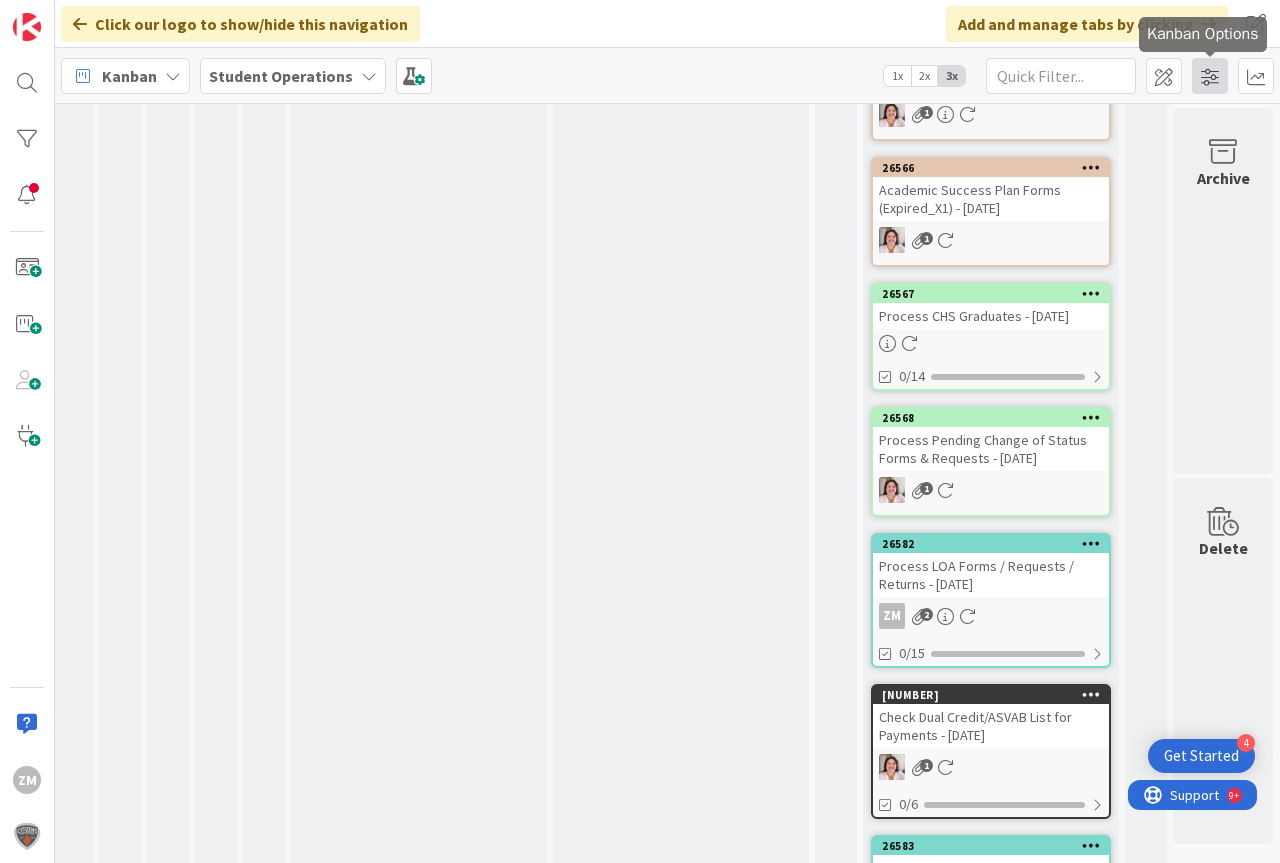 scroll, scrollTop: 0, scrollLeft: 0, axis: both 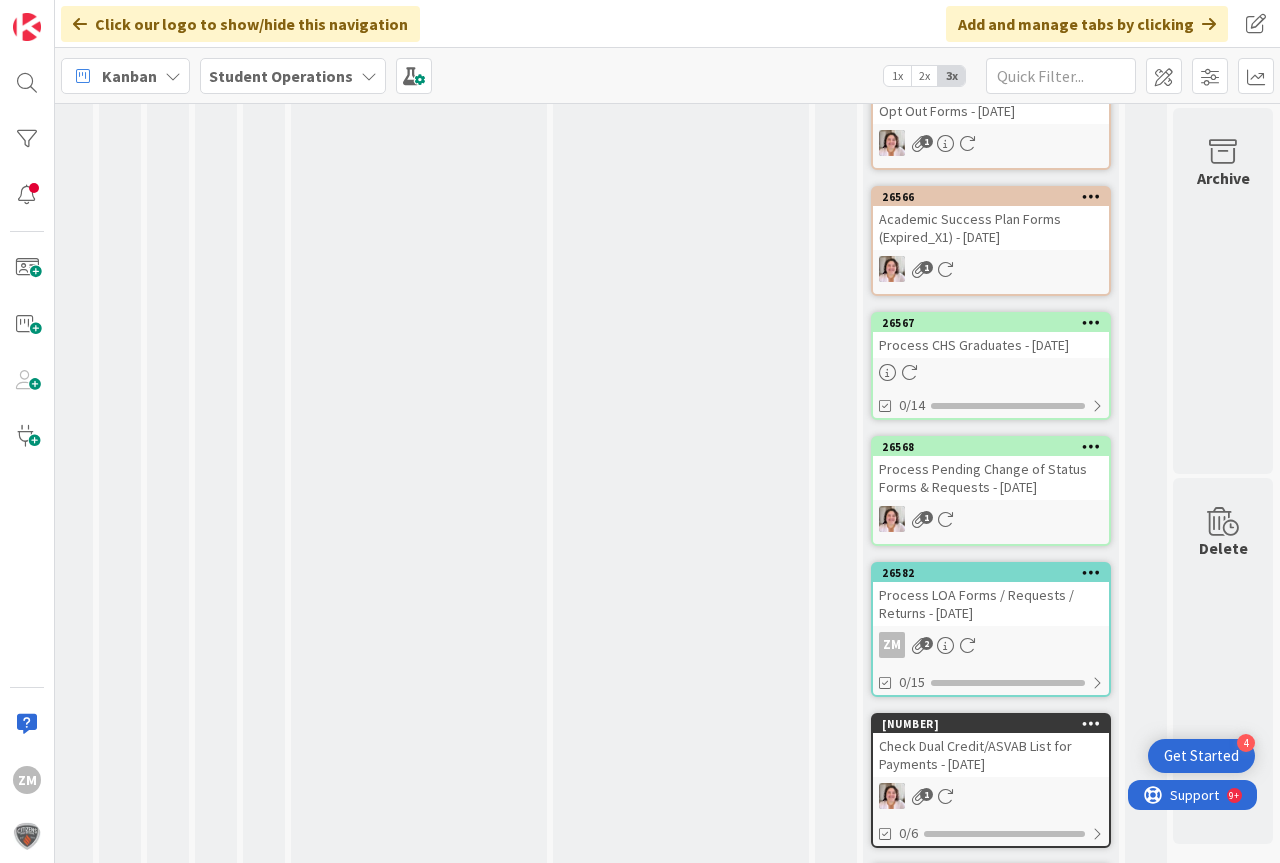 click on "Process LOA Forms / Requests / Returns - [DATE]" at bounding box center [991, 604] 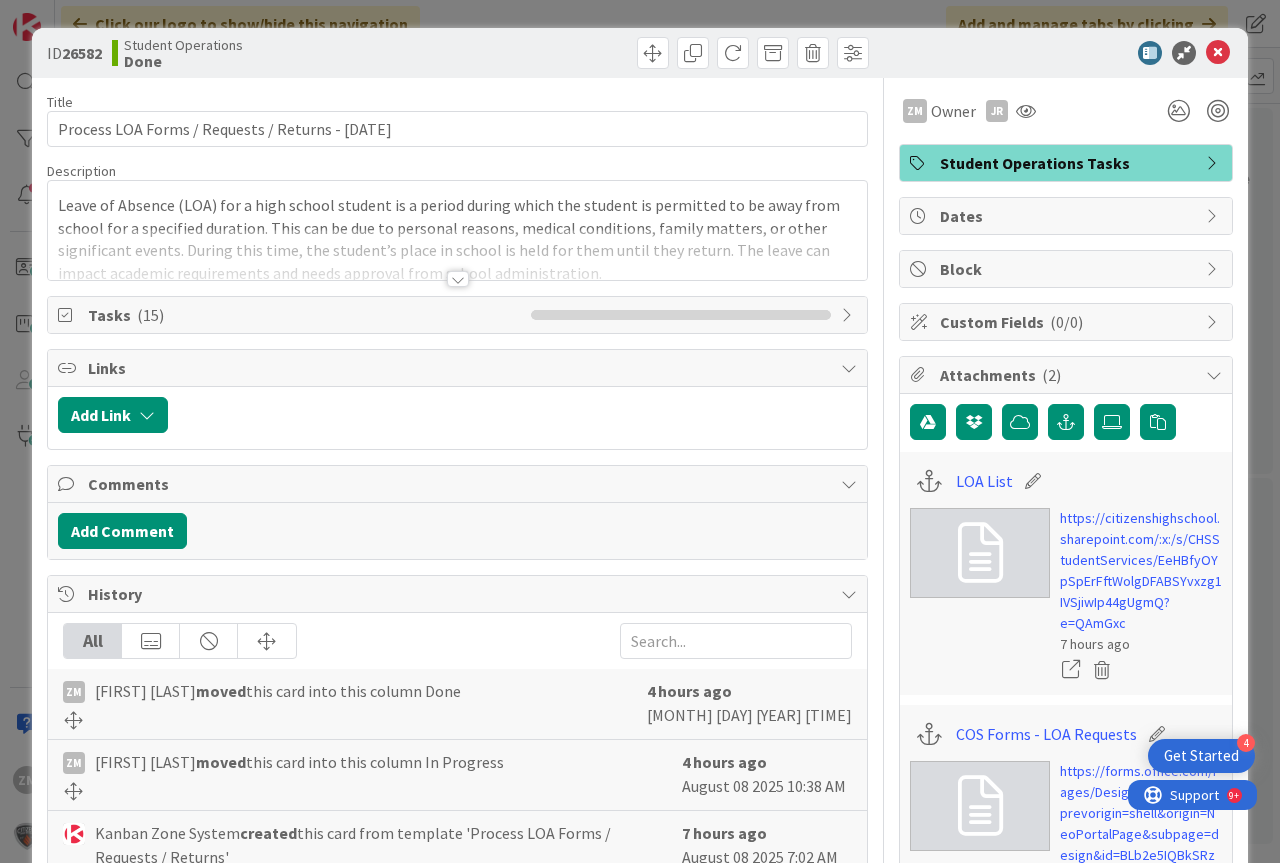 scroll, scrollTop: 0, scrollLeft: 0, axis: both 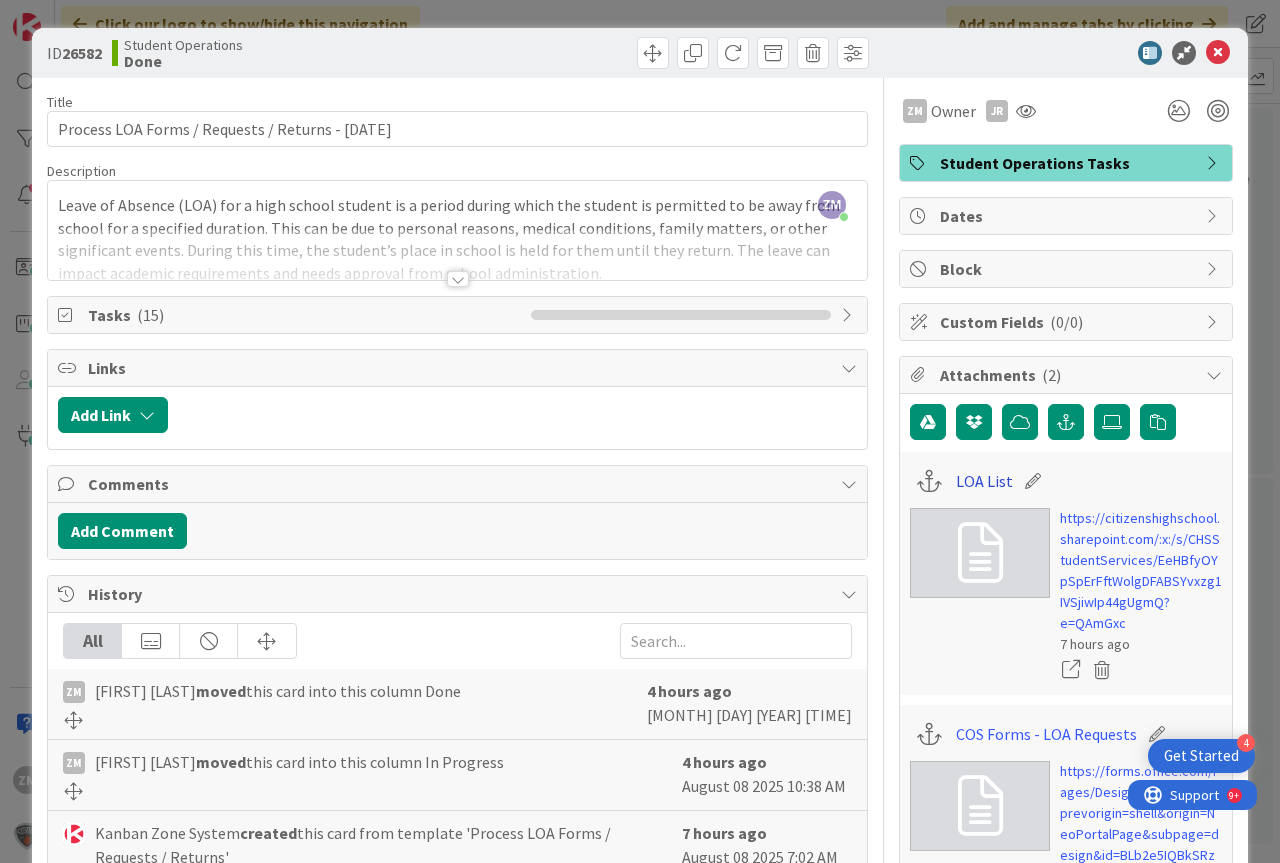 click on "LOA List" at bounding box center (984, 481) 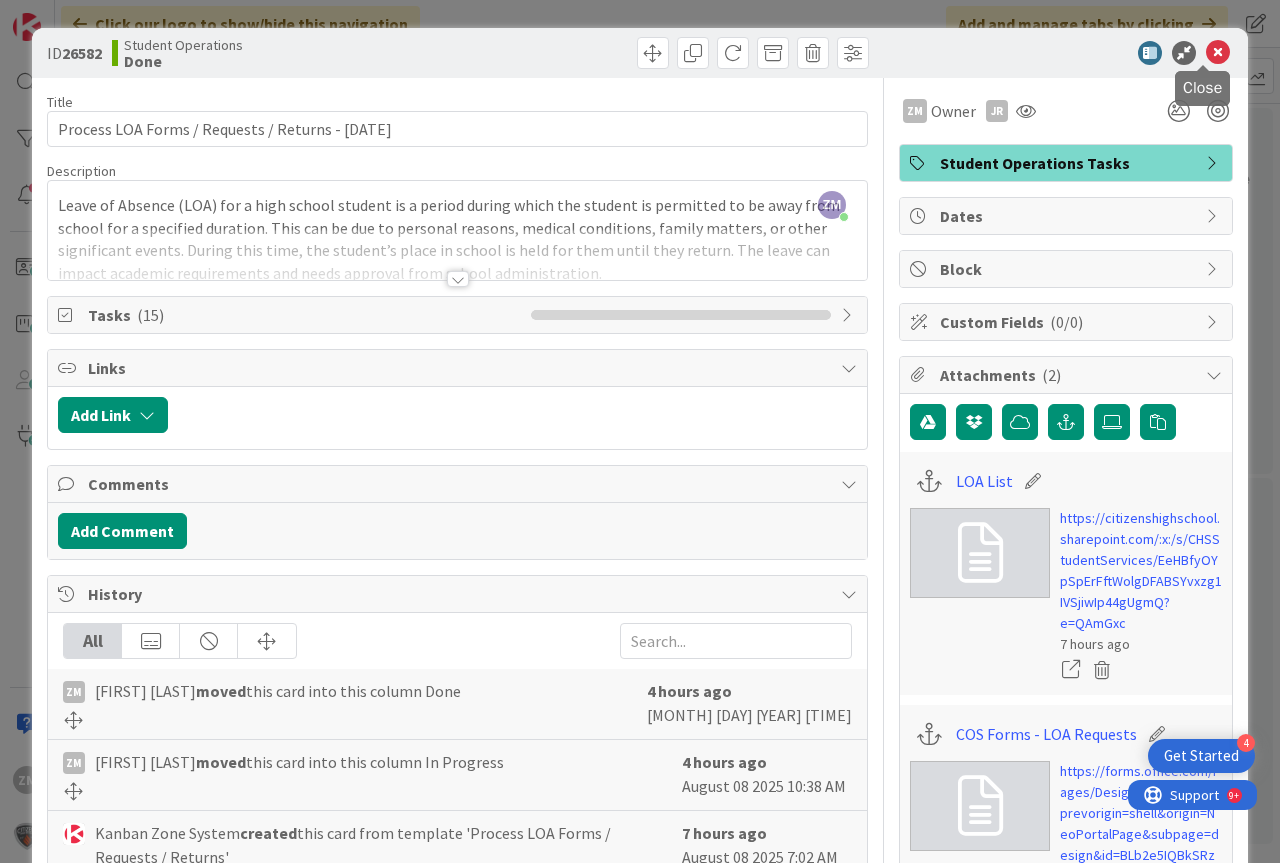 click at bounding box center (1218, 53) 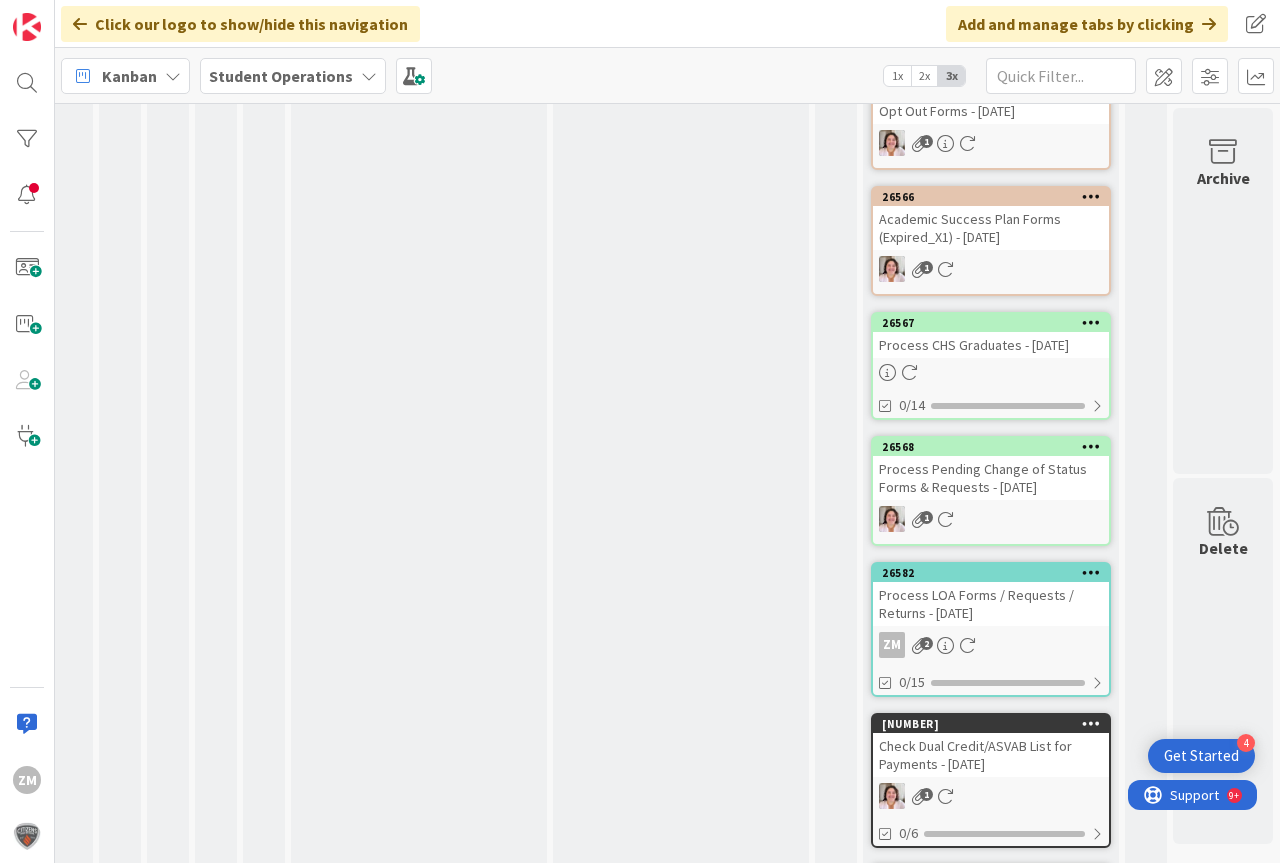 scroll, scrollTop: 0, scrollLeft: 0, axis: both 